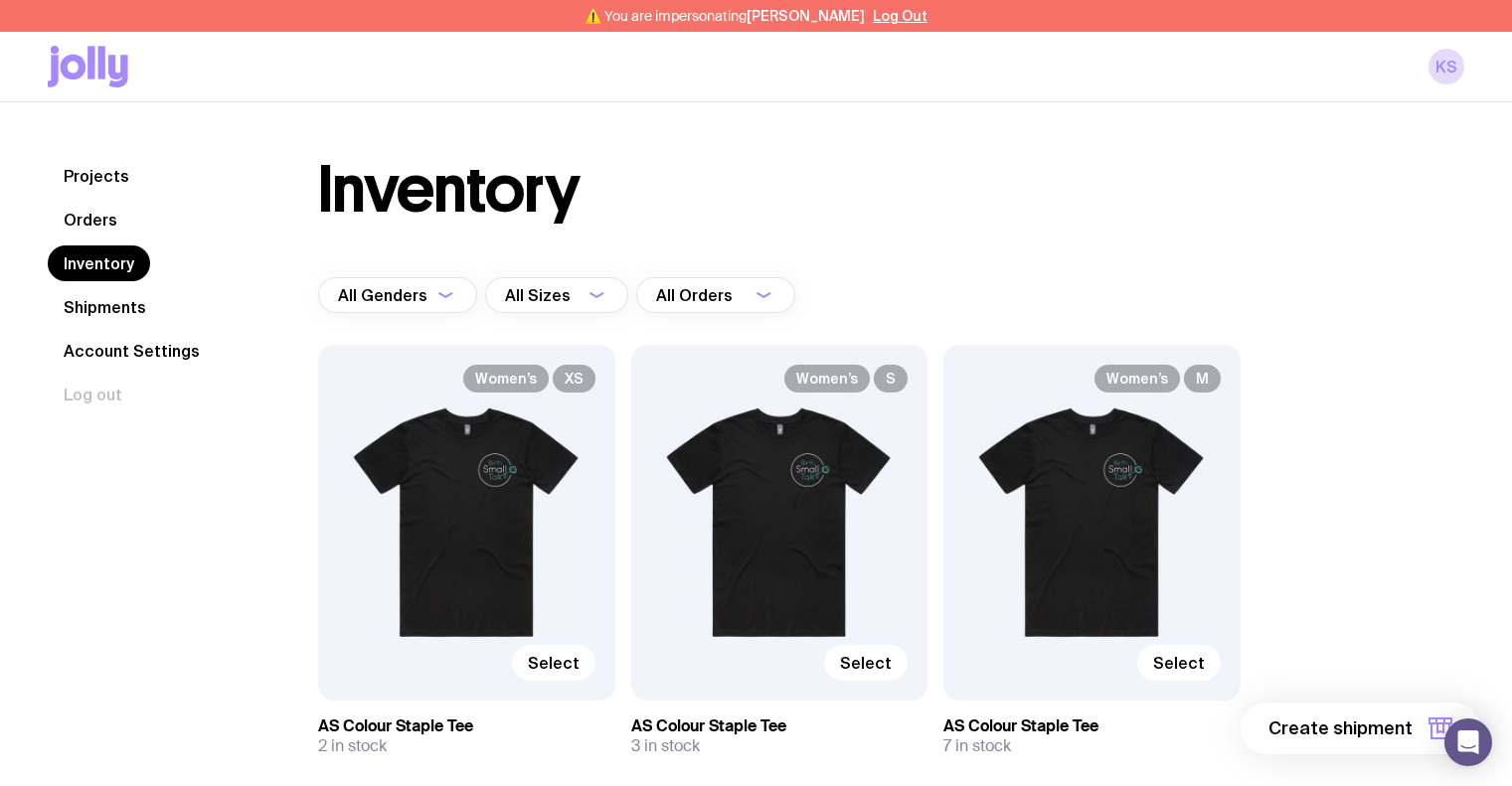 scroll, scrollTop: 0, scrollLeft: 0, axis: both 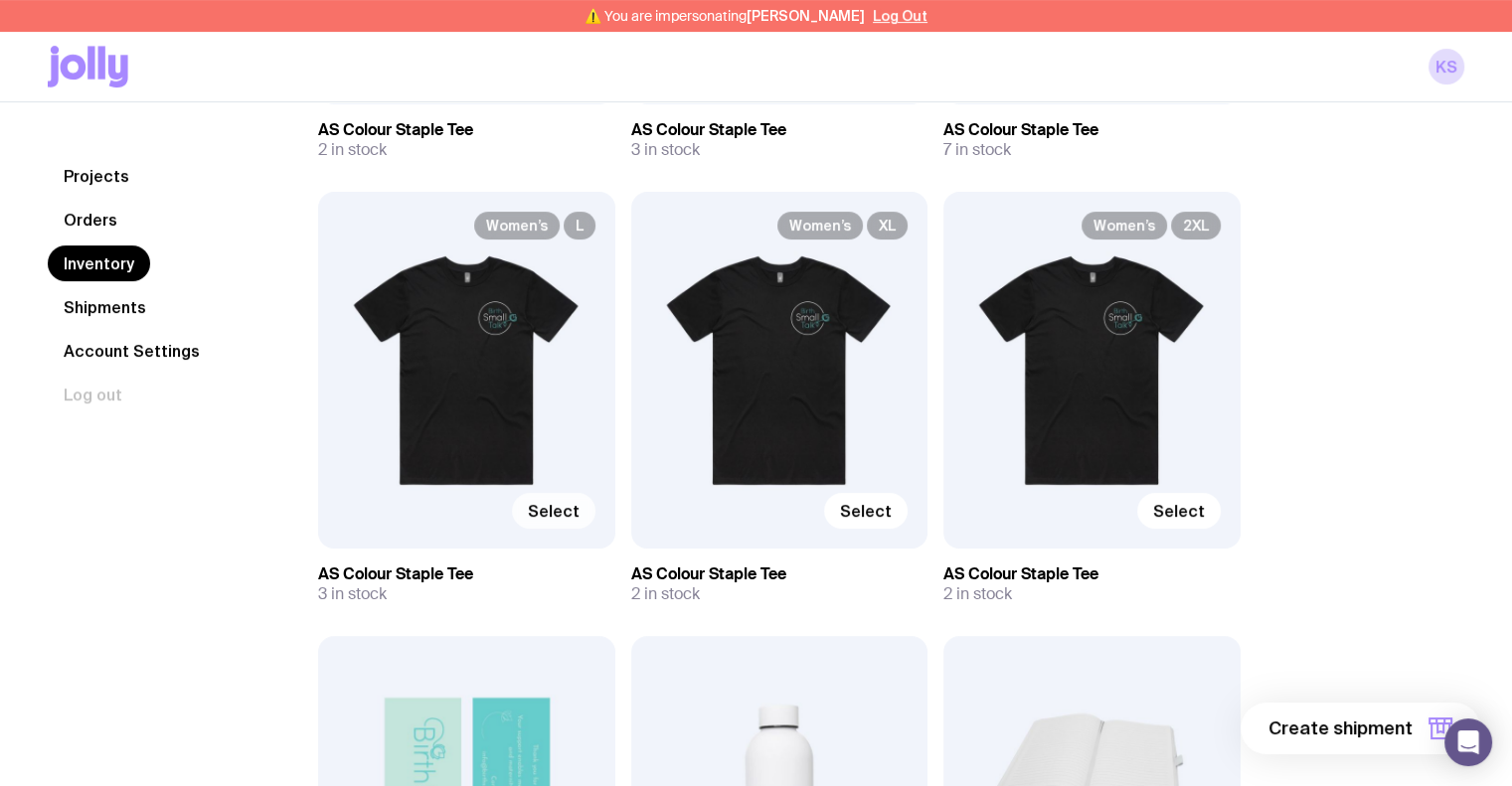 click on "Select" at bounding box center [554, 511] 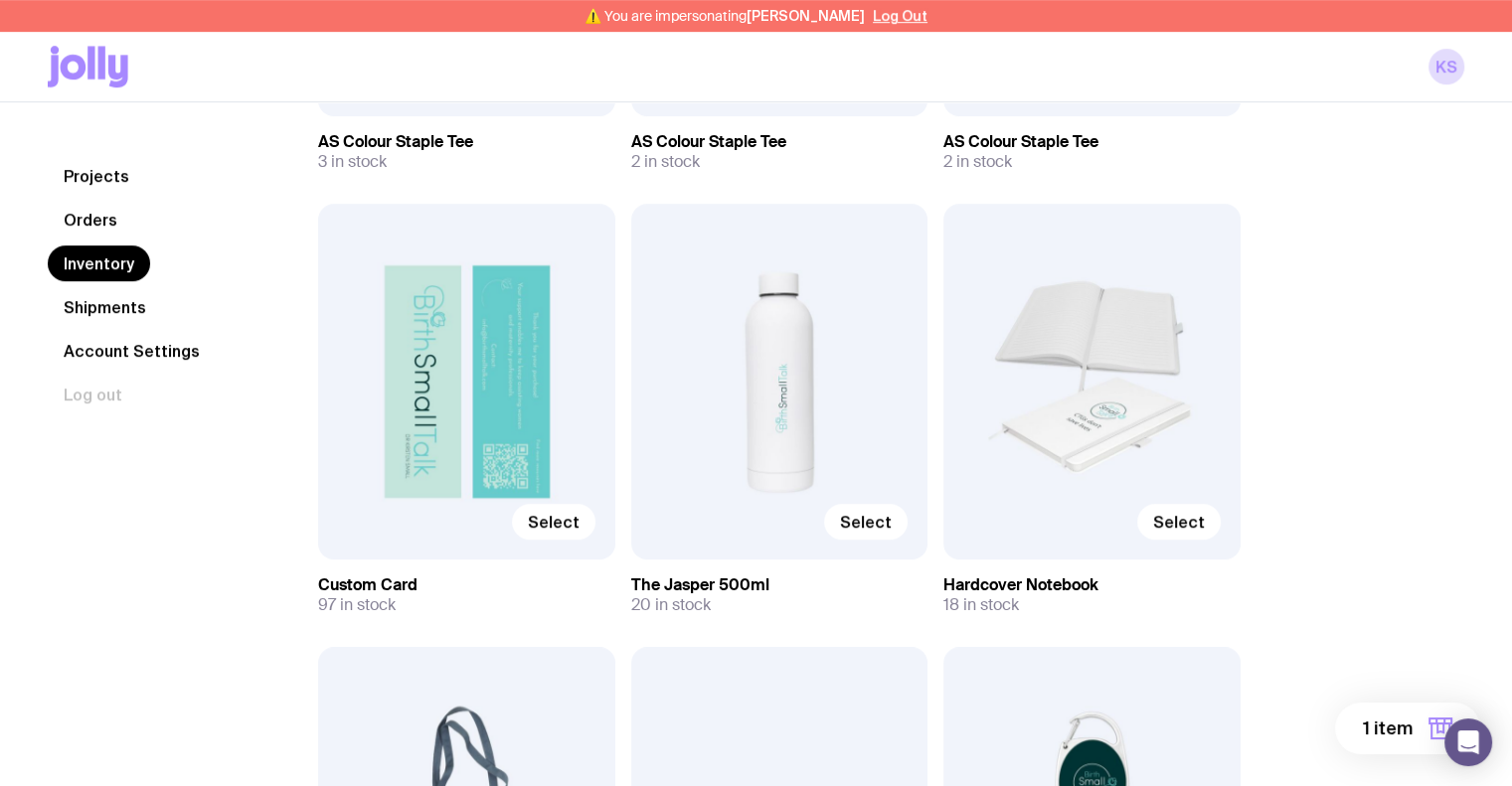 scroll, scrollTop: 1093, scrollLeft: 0, axis: vertical 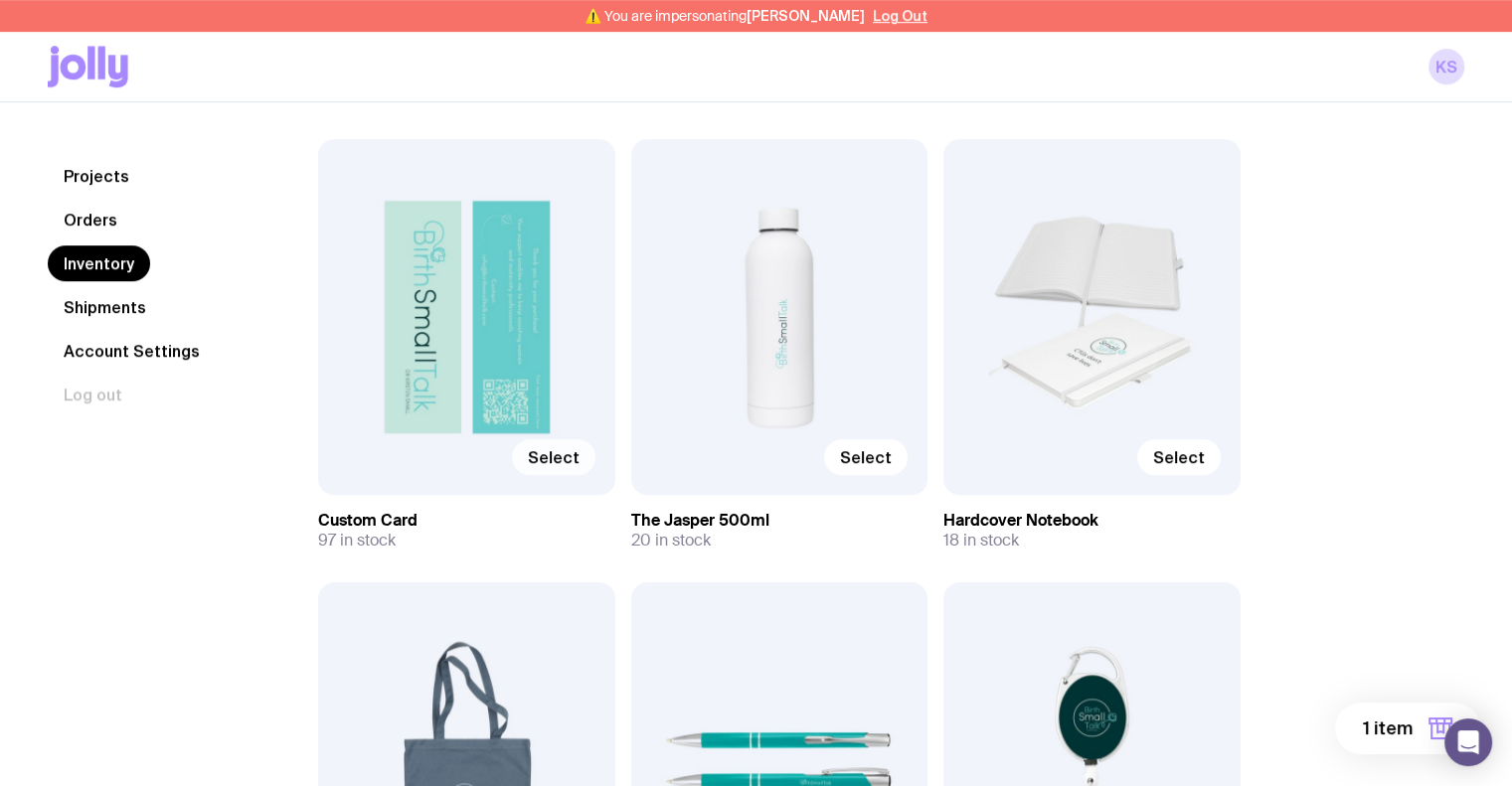 click on "Select" at bounding box center (554, 457) 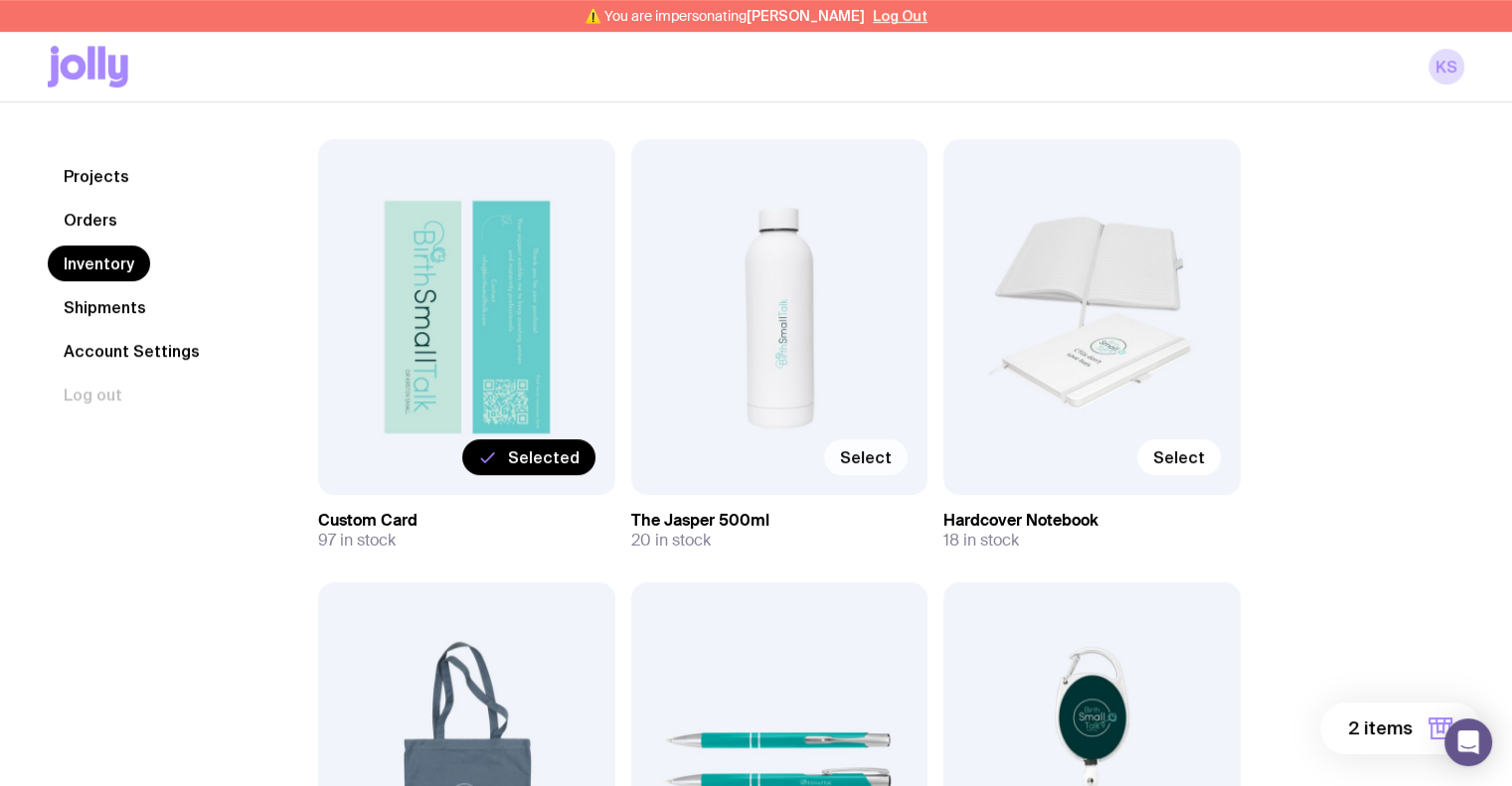 click on "Select" at bounding box center (866, 457) 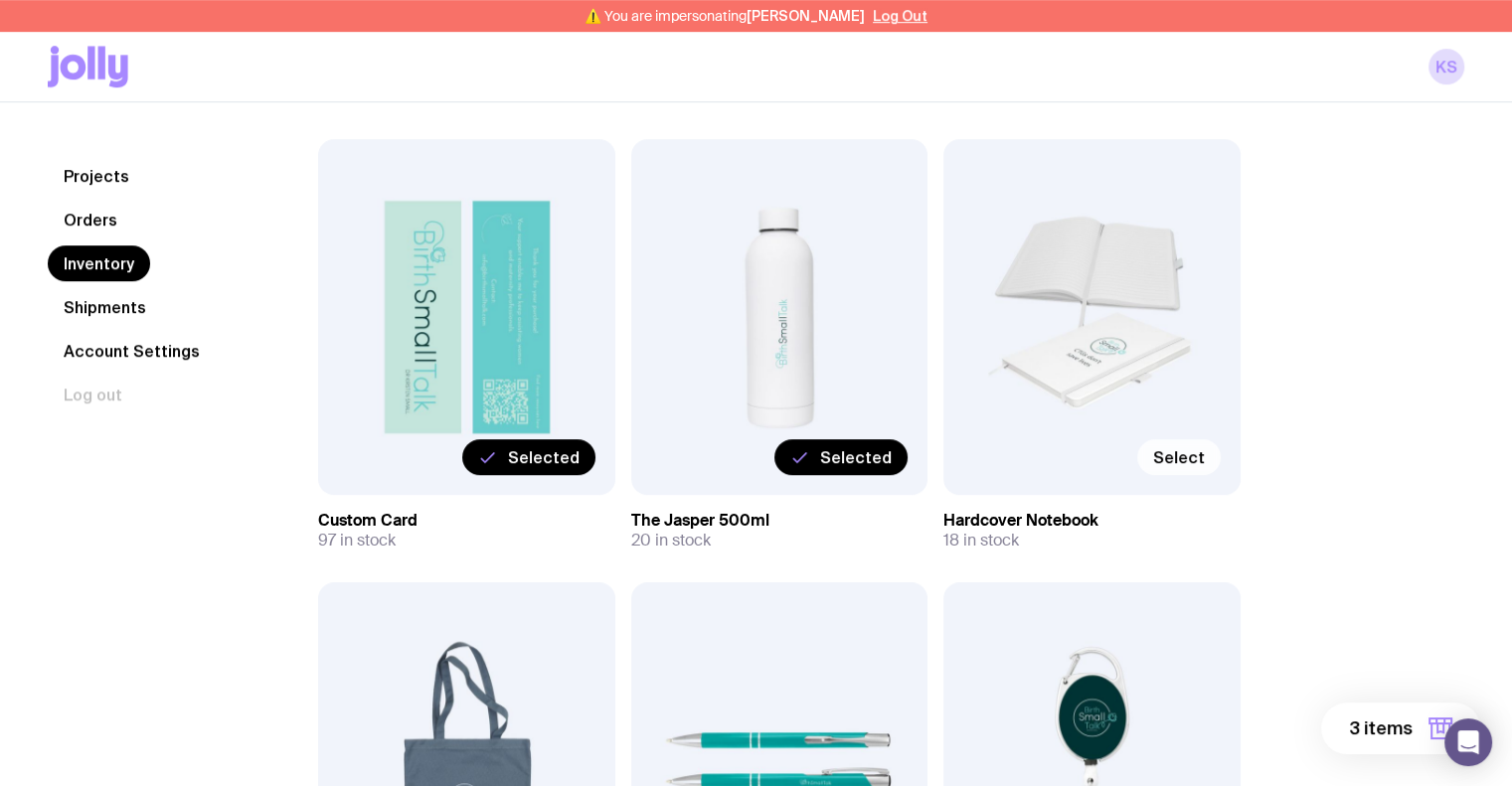 click on "Select" at bounding box center [1179, 457] 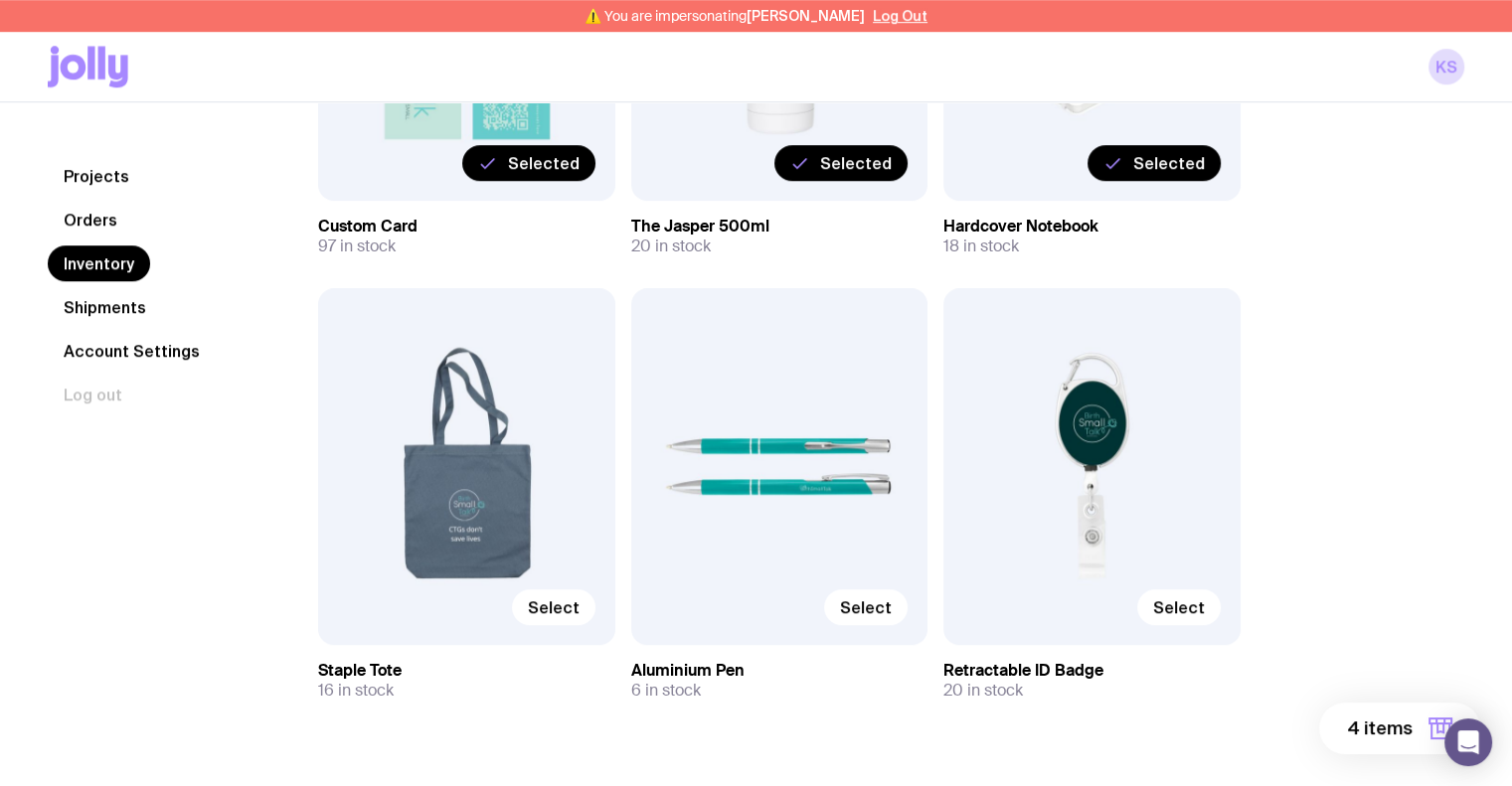 scroll, scrollTop: 1391, scrollLeft: 0, axis: vertical 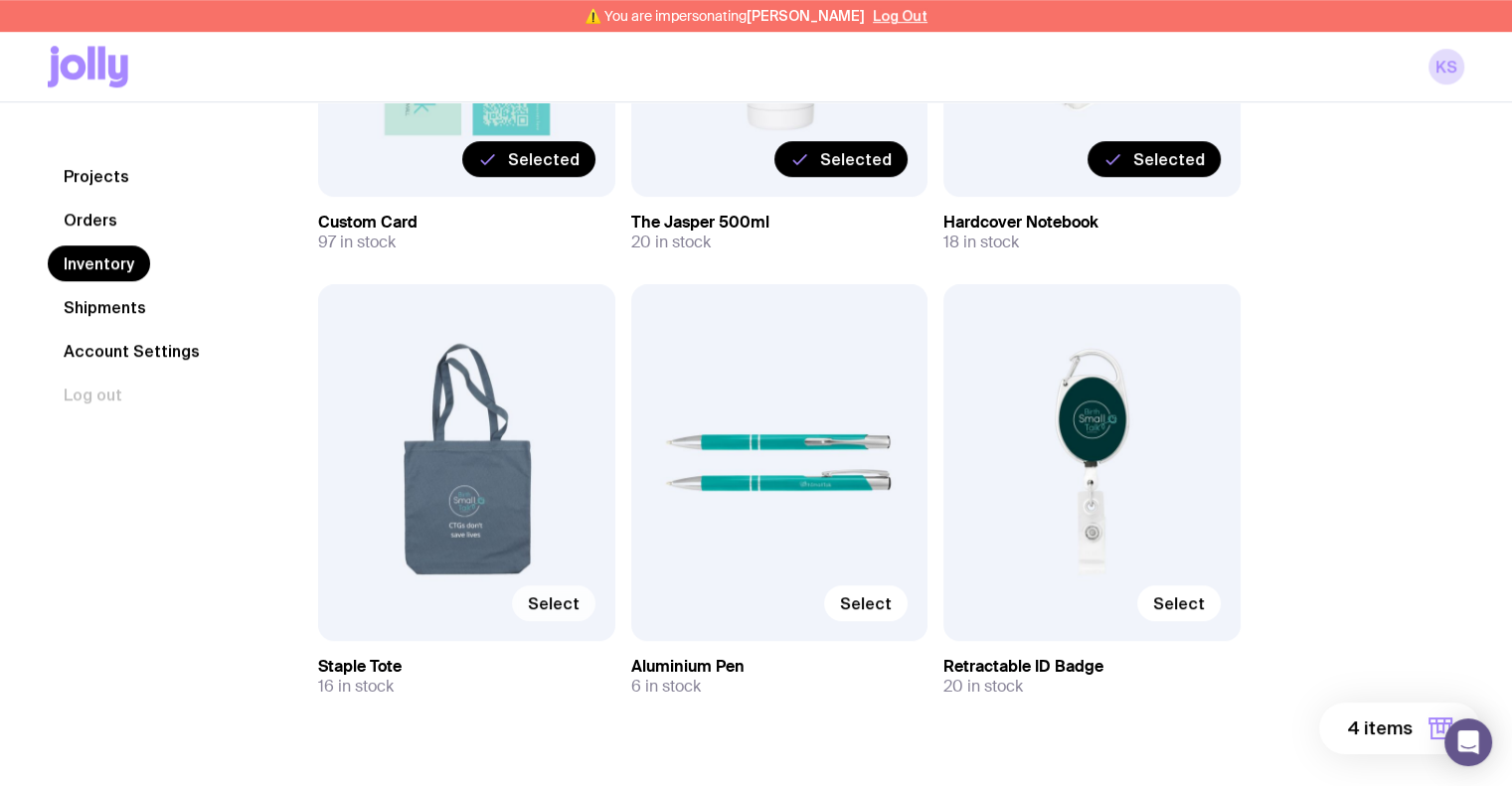 click on "Select" at bounding box center (554, 603) 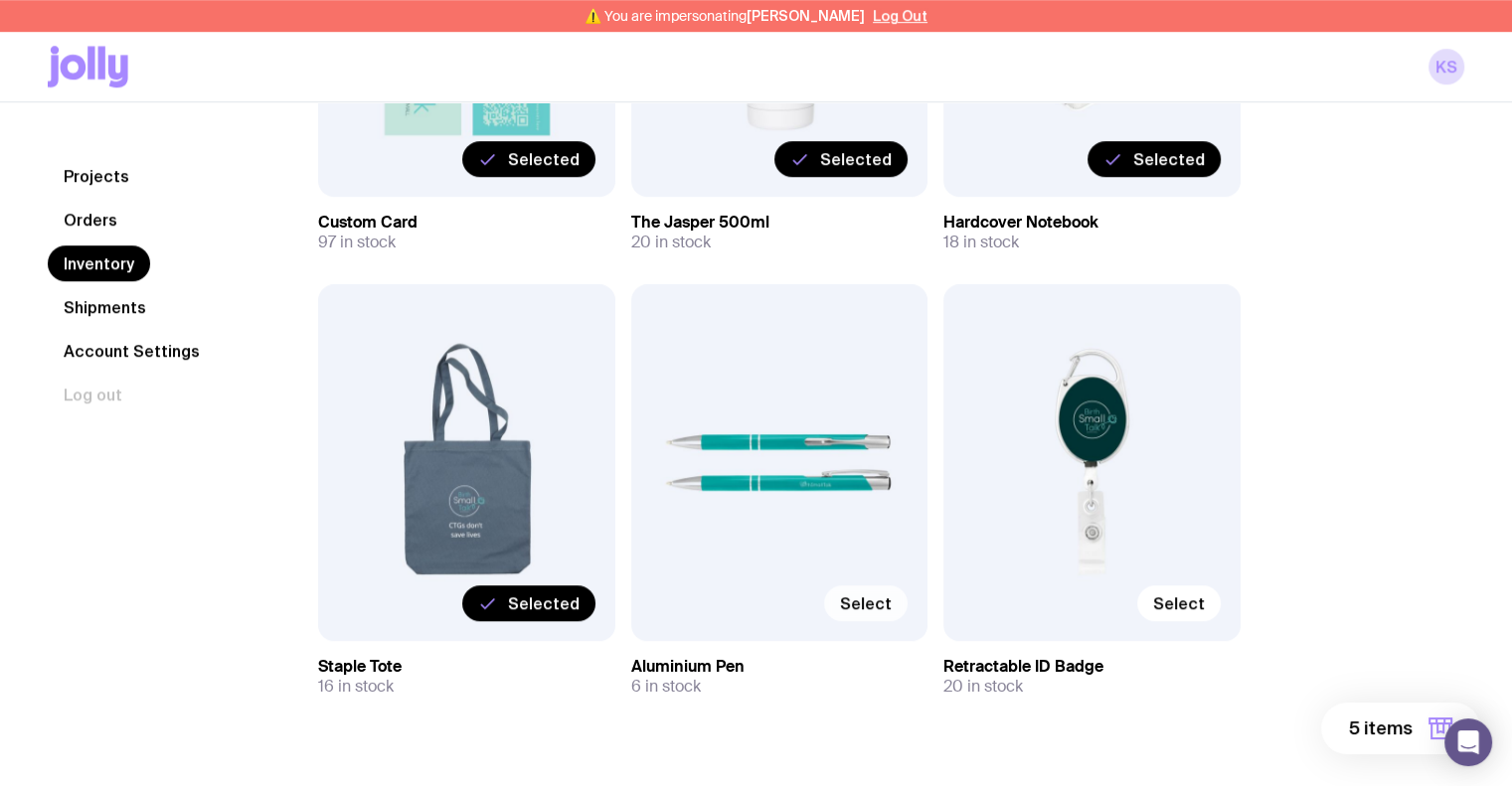 click on "Select" at bounding box center (866, 603) 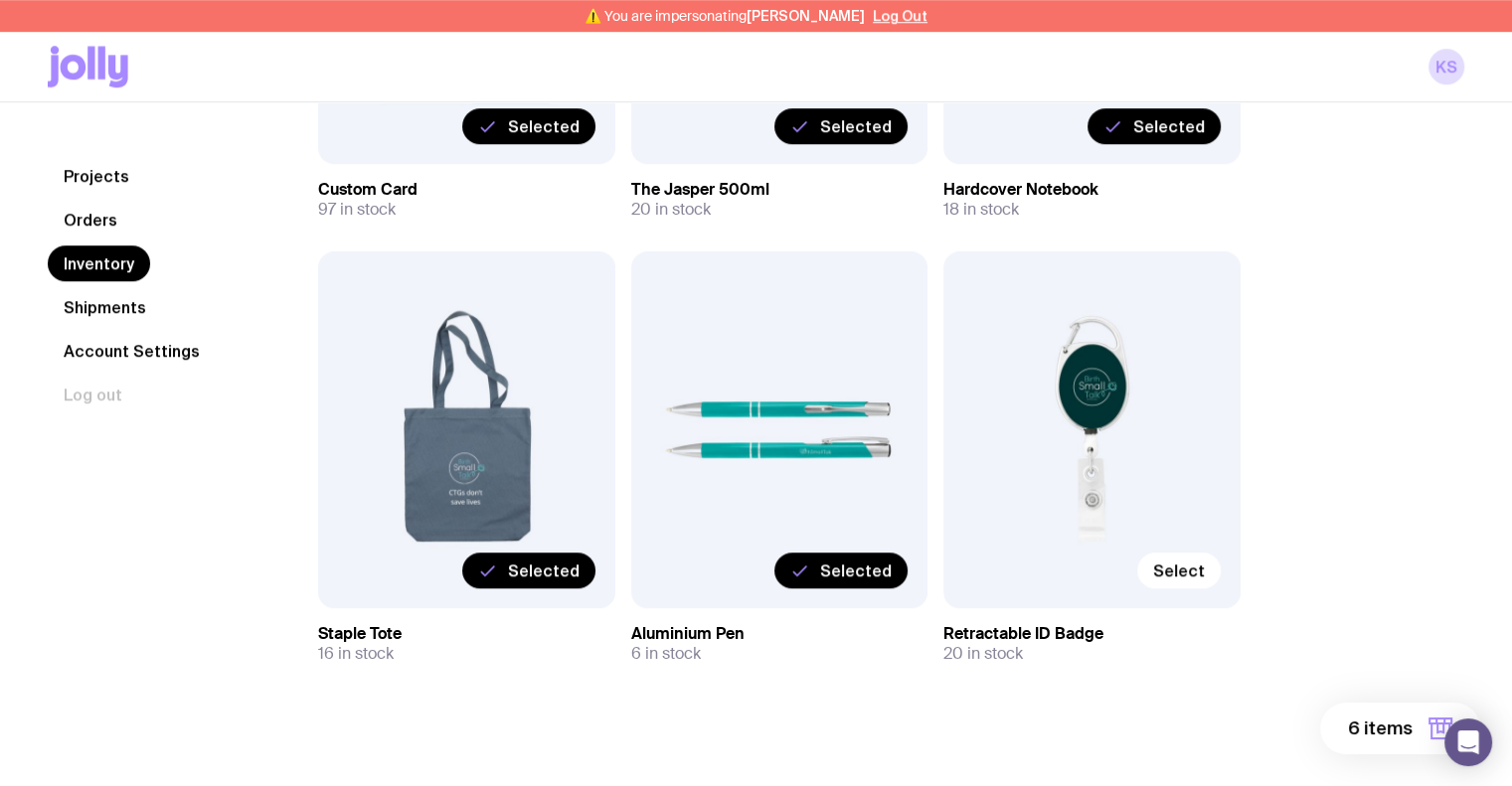 scroll, scrollTop: 1436, scrollLeft: 0, axis: vertical 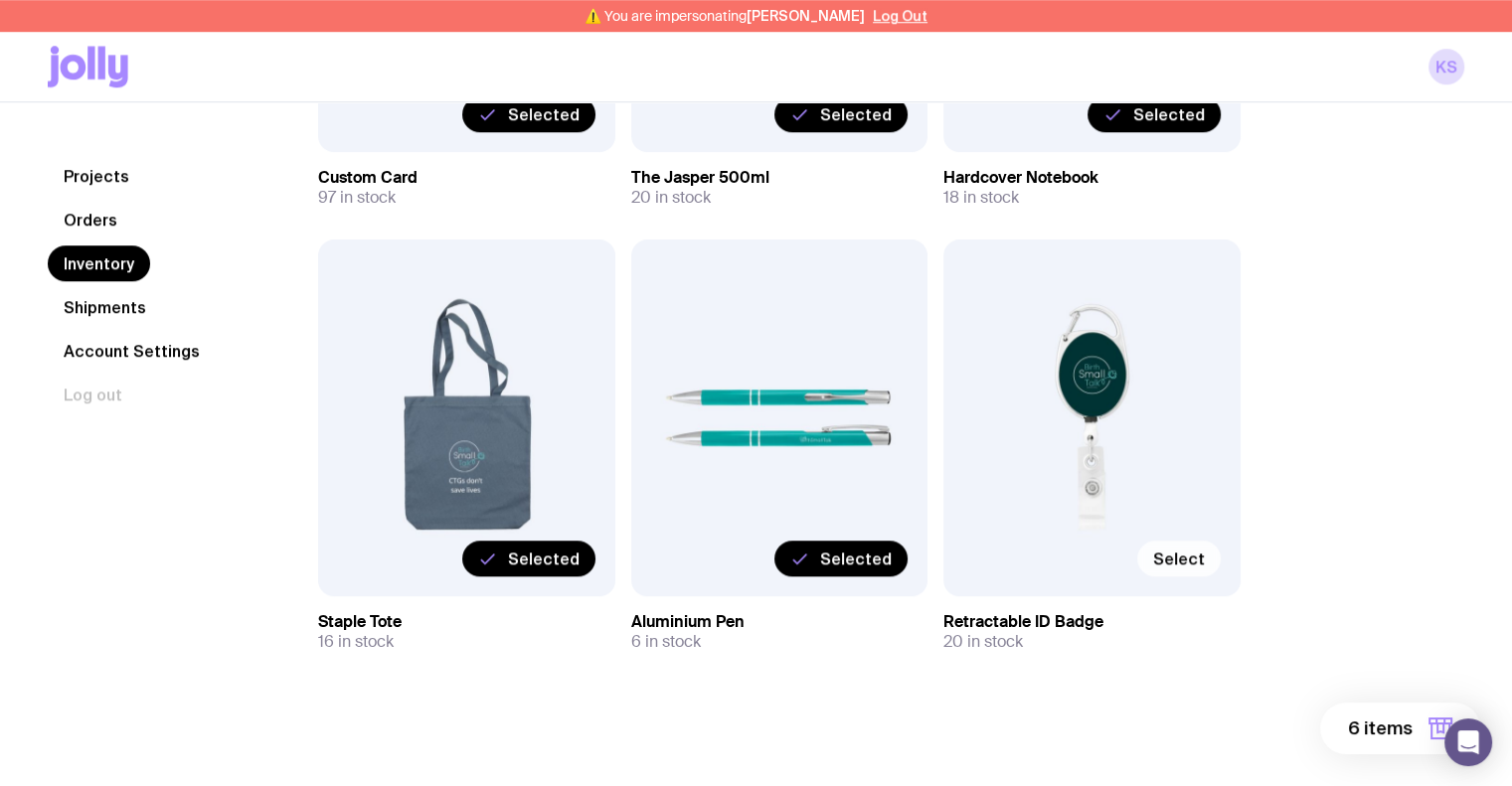 click on "Select" 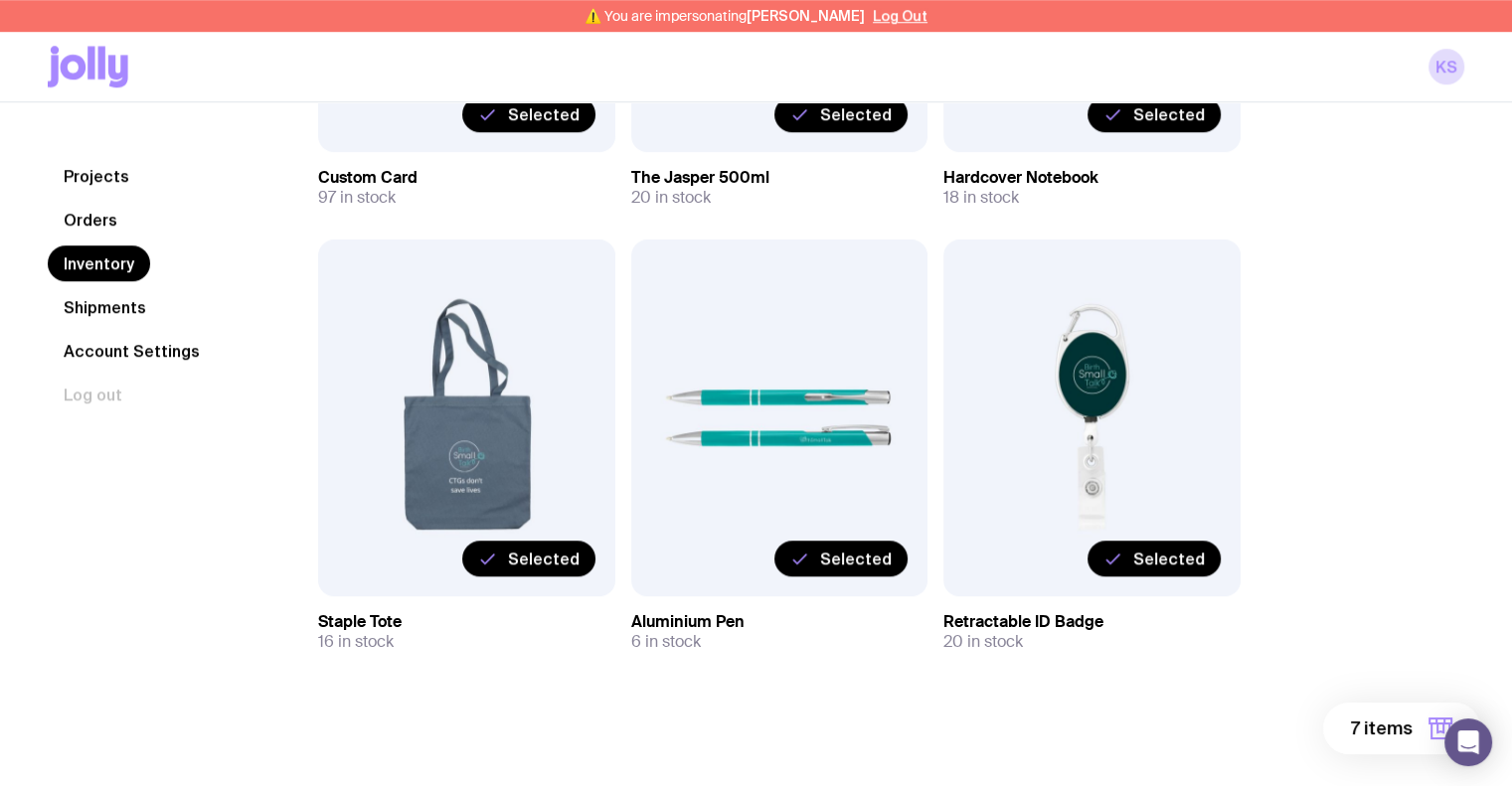 click on "7 items" 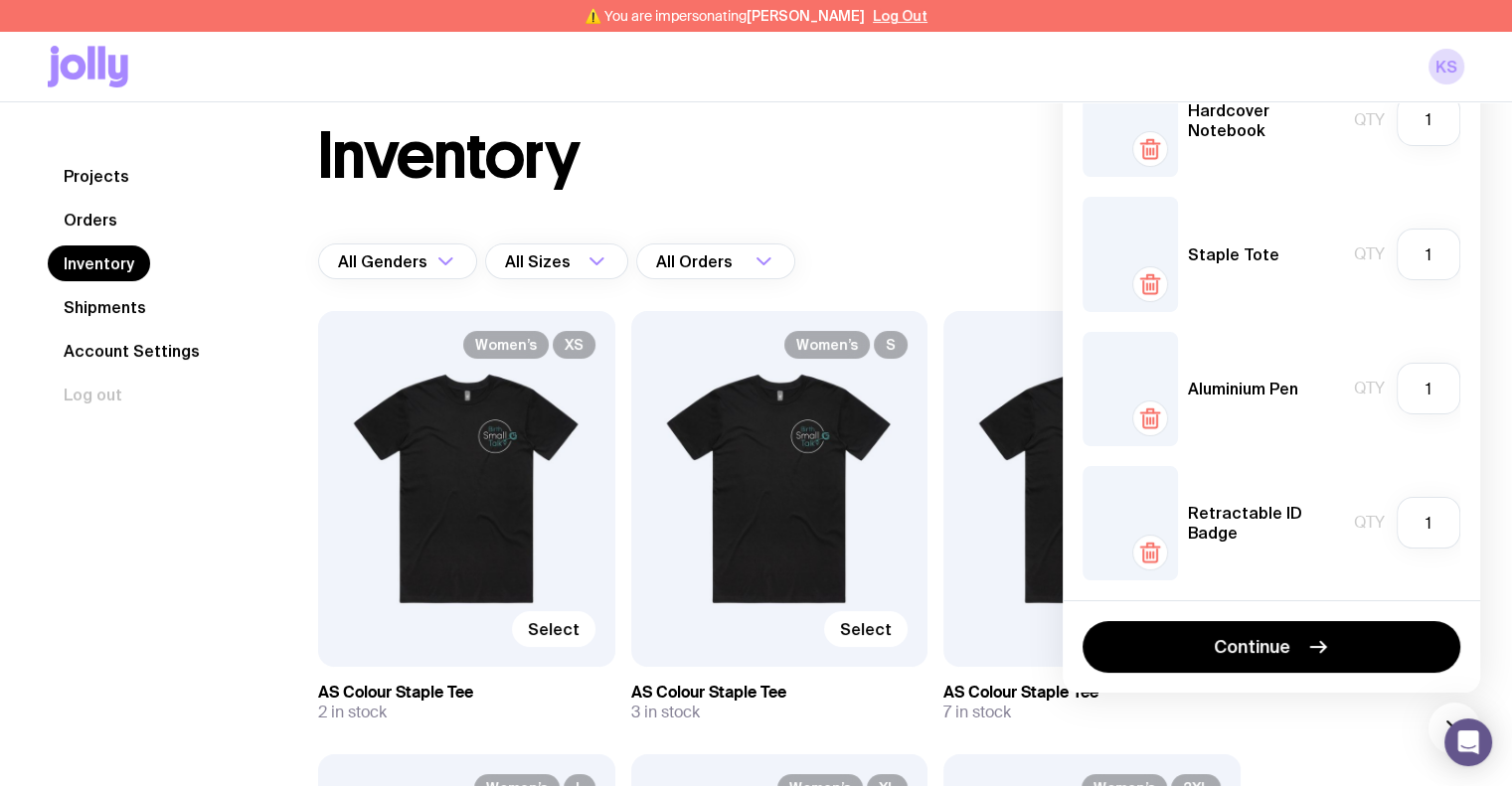 scroll, scrollTop: 0, scrollLeft: 0, axis: both 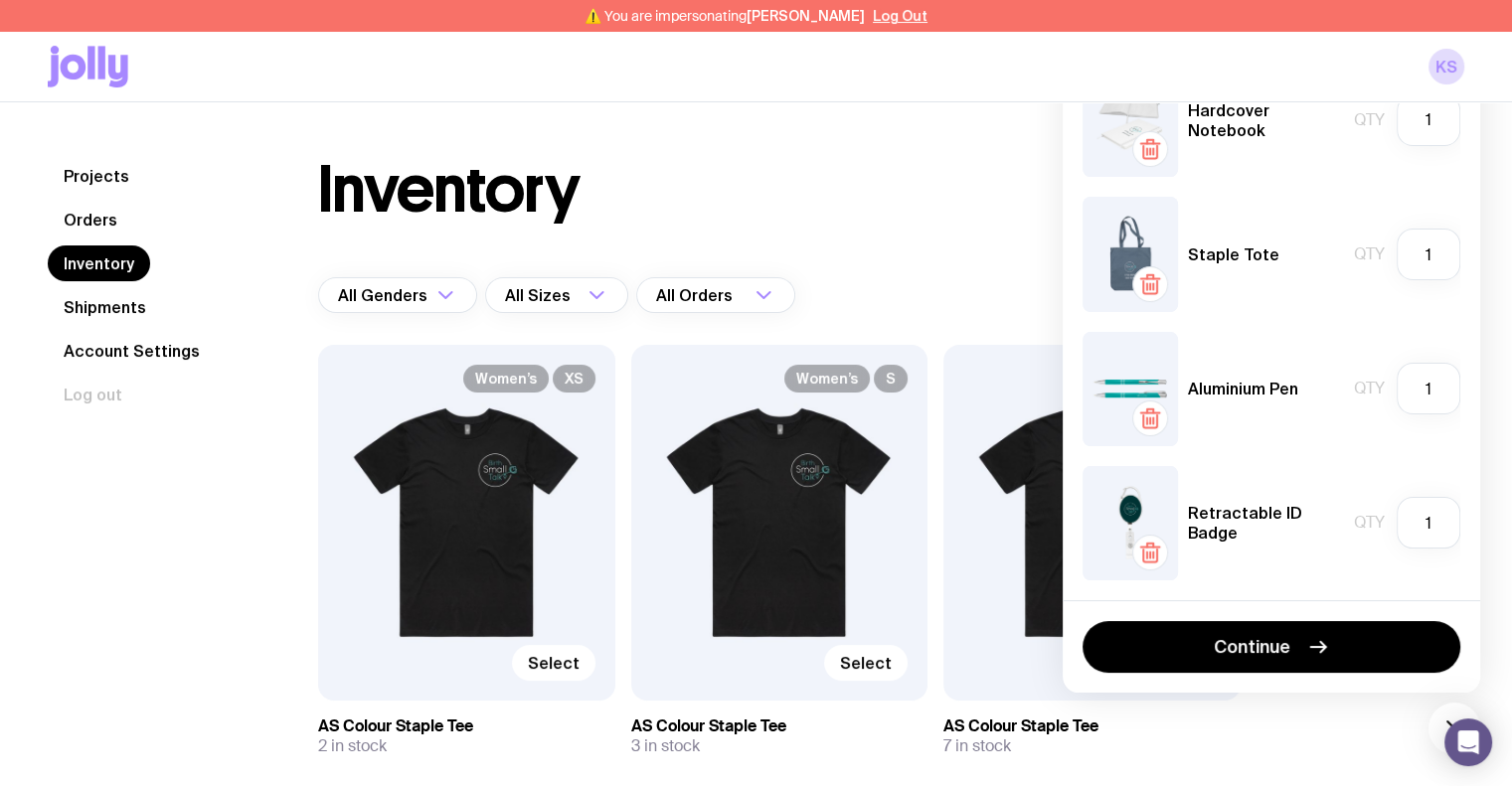 click on "Staple Tote Qty 1" at bounding box center (1271, 253) 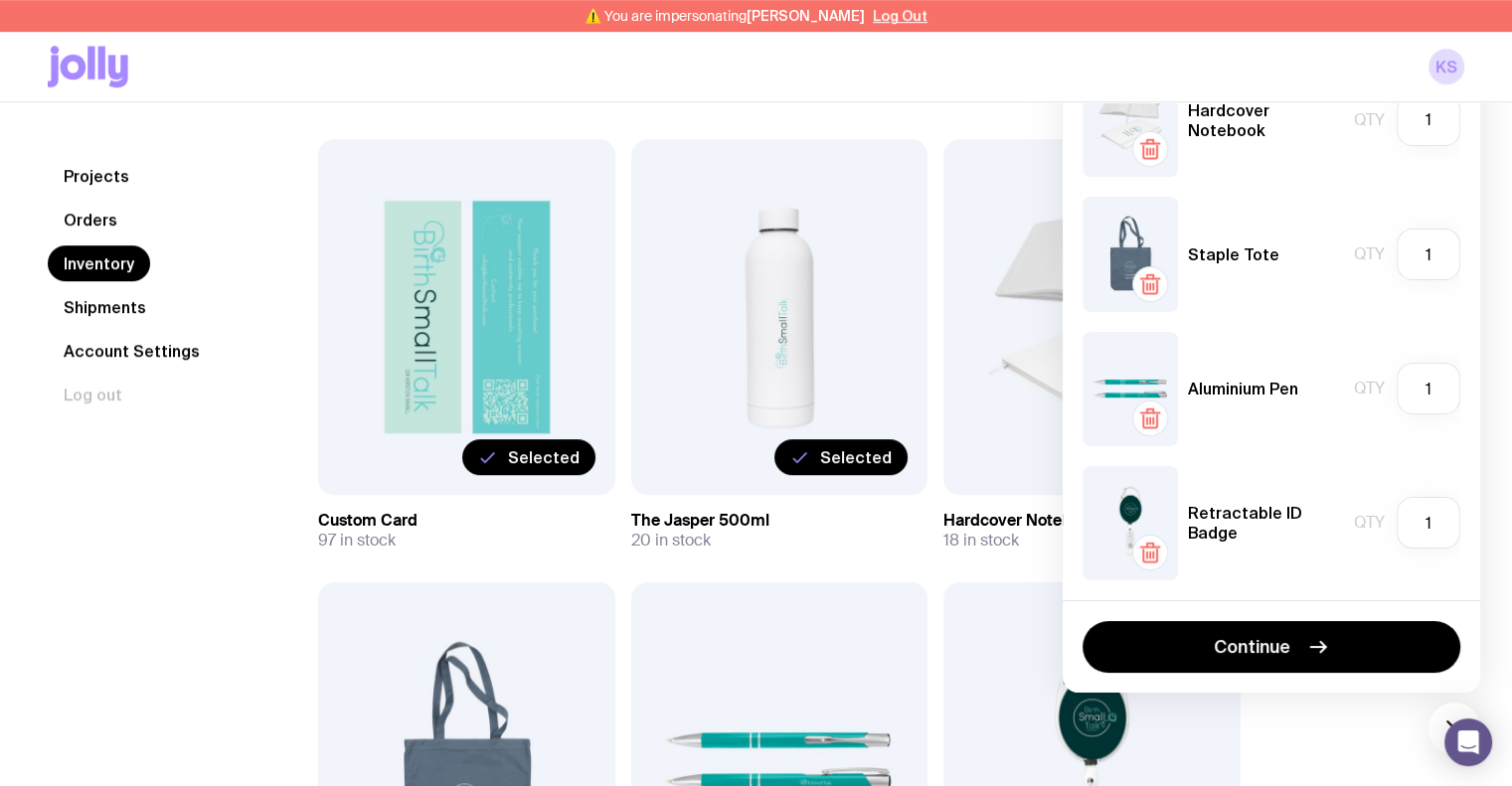click on "Aluminium Pen Qty 1" at bounding box center (1271, 389) 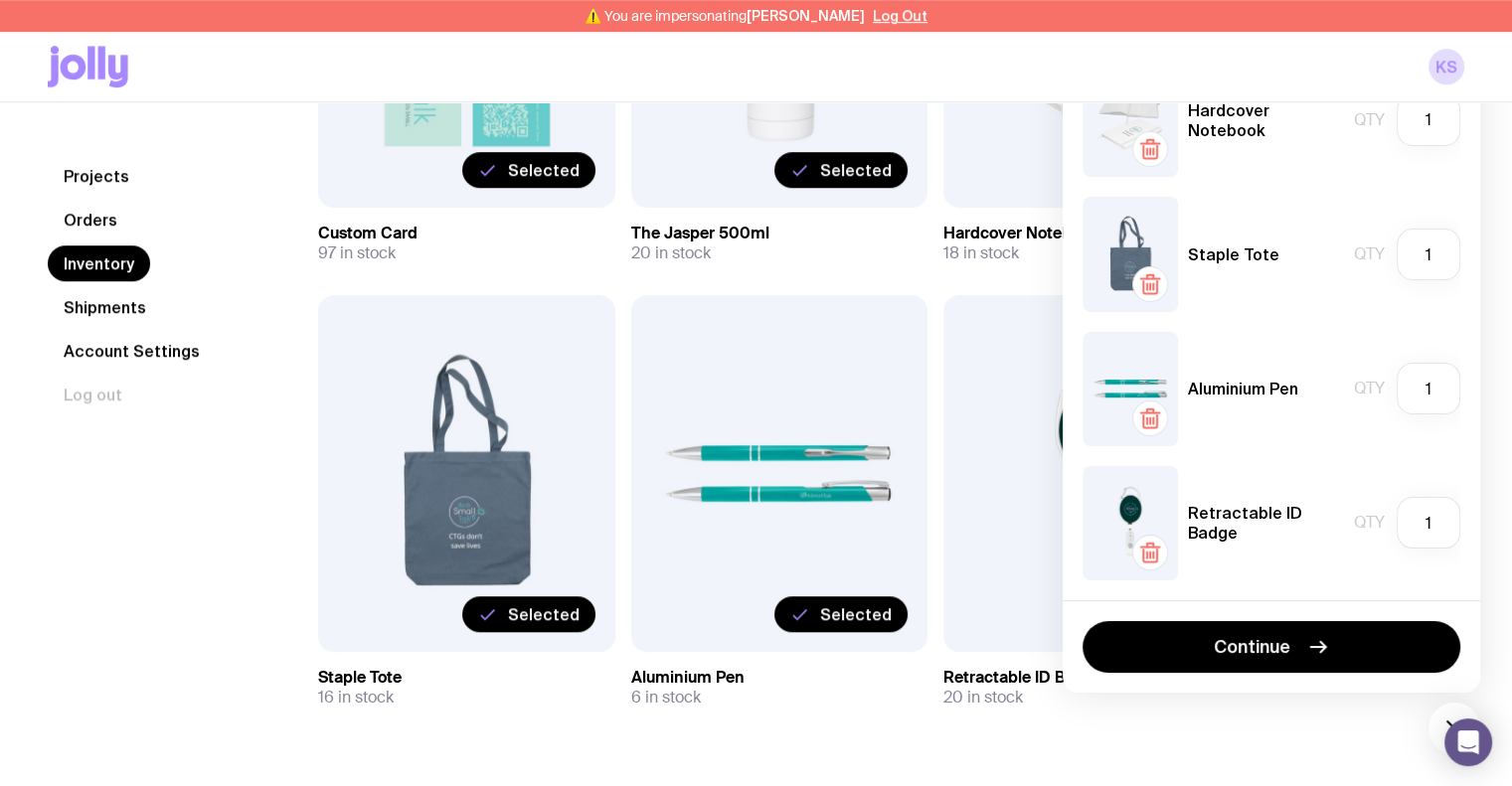 scroll, scrollTop: 1436, scrollLeft: 0, axis: vertical 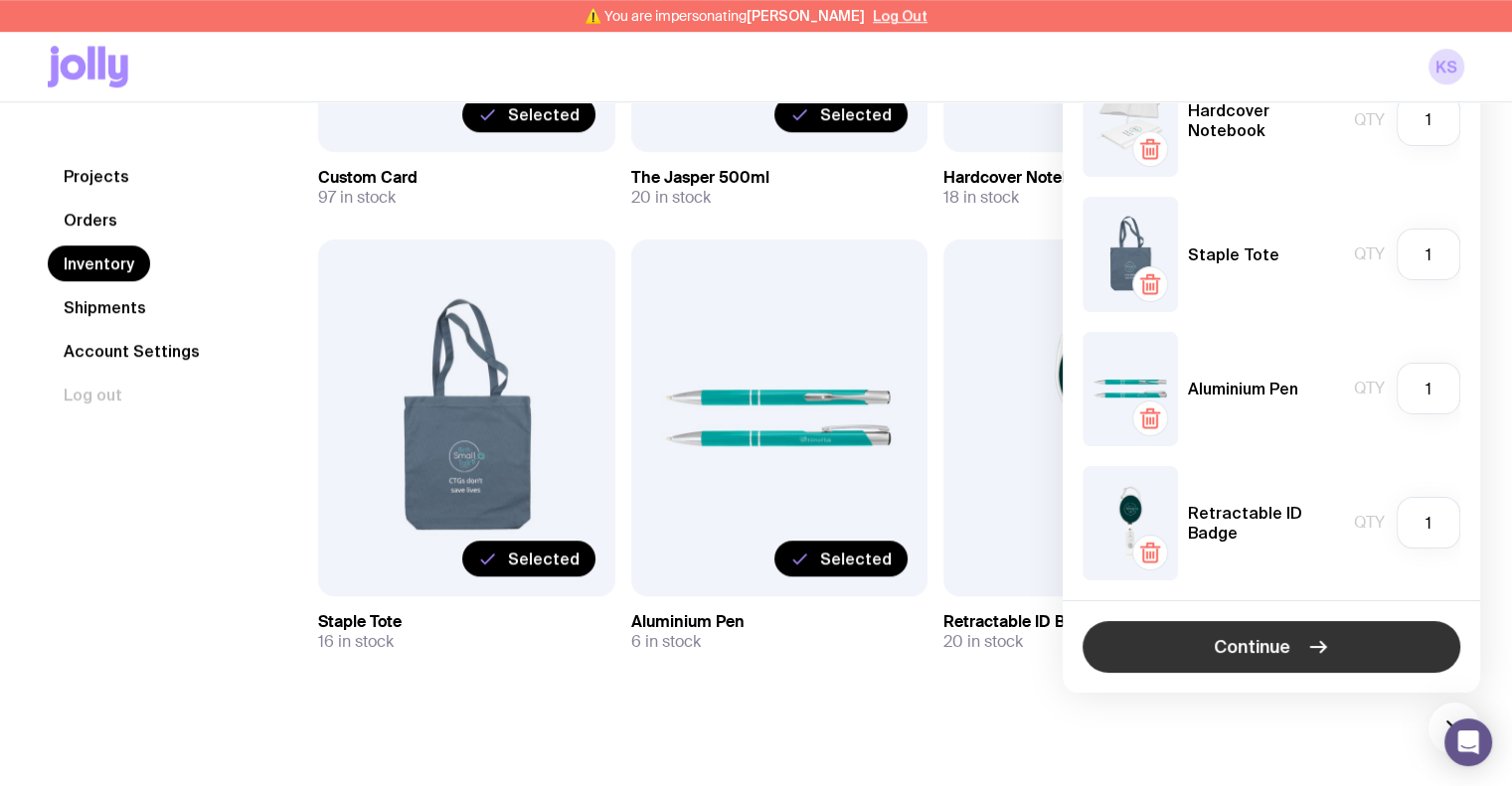 click on "Continue" 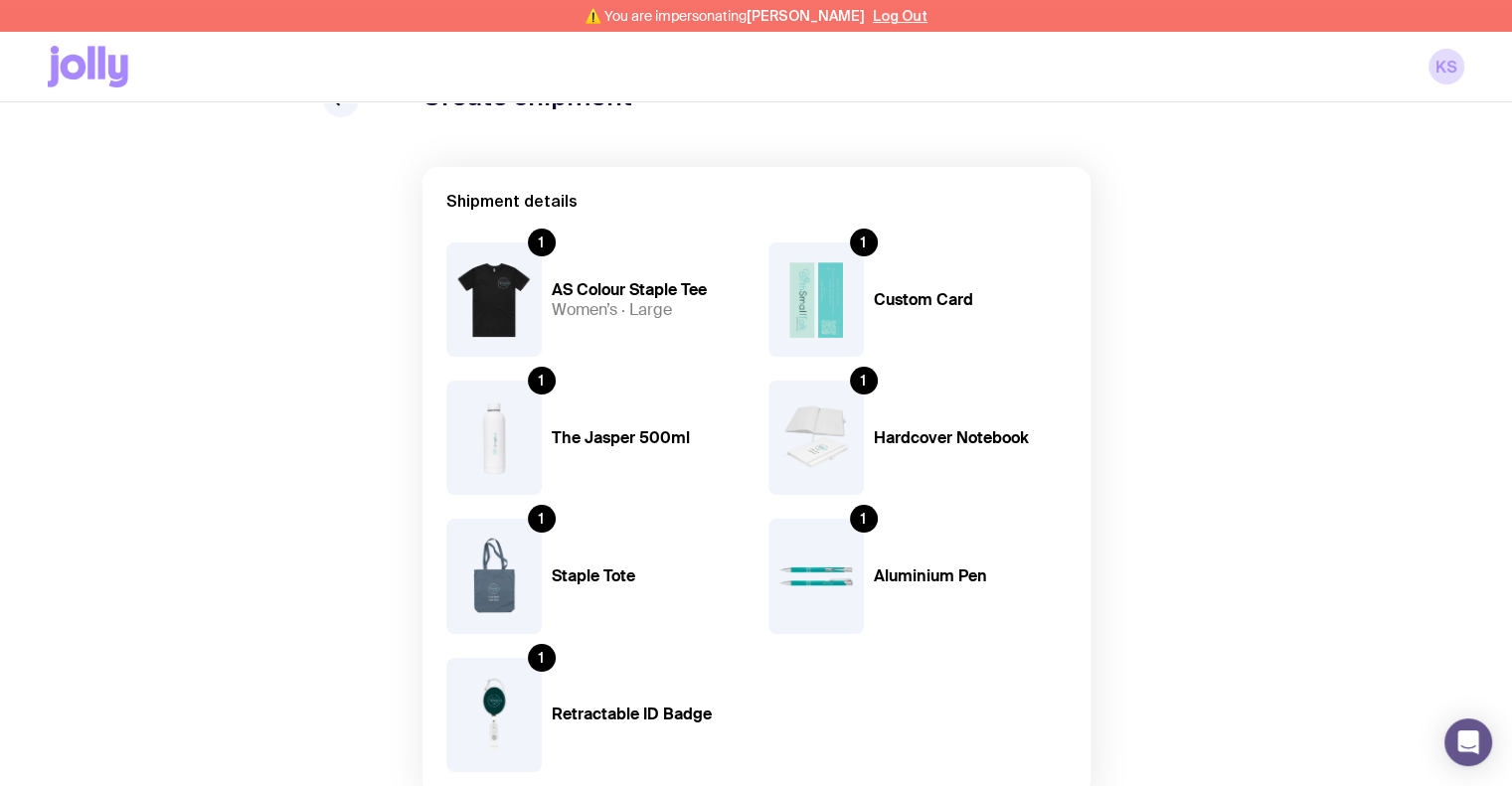 scroll, scrollTop: 99, scrollLeft: 0, axis: vertical 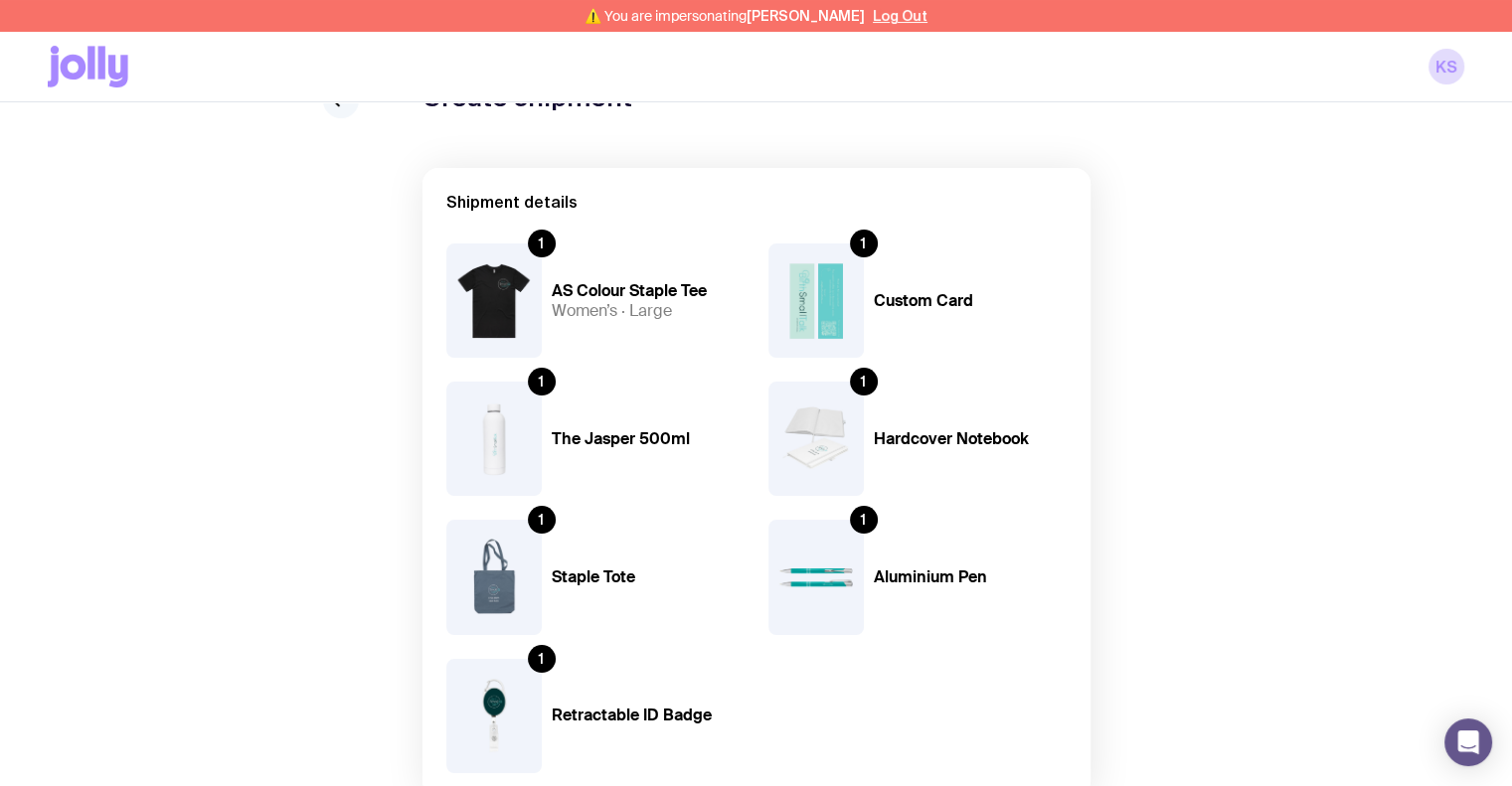 click at bounding box center [341, 100] 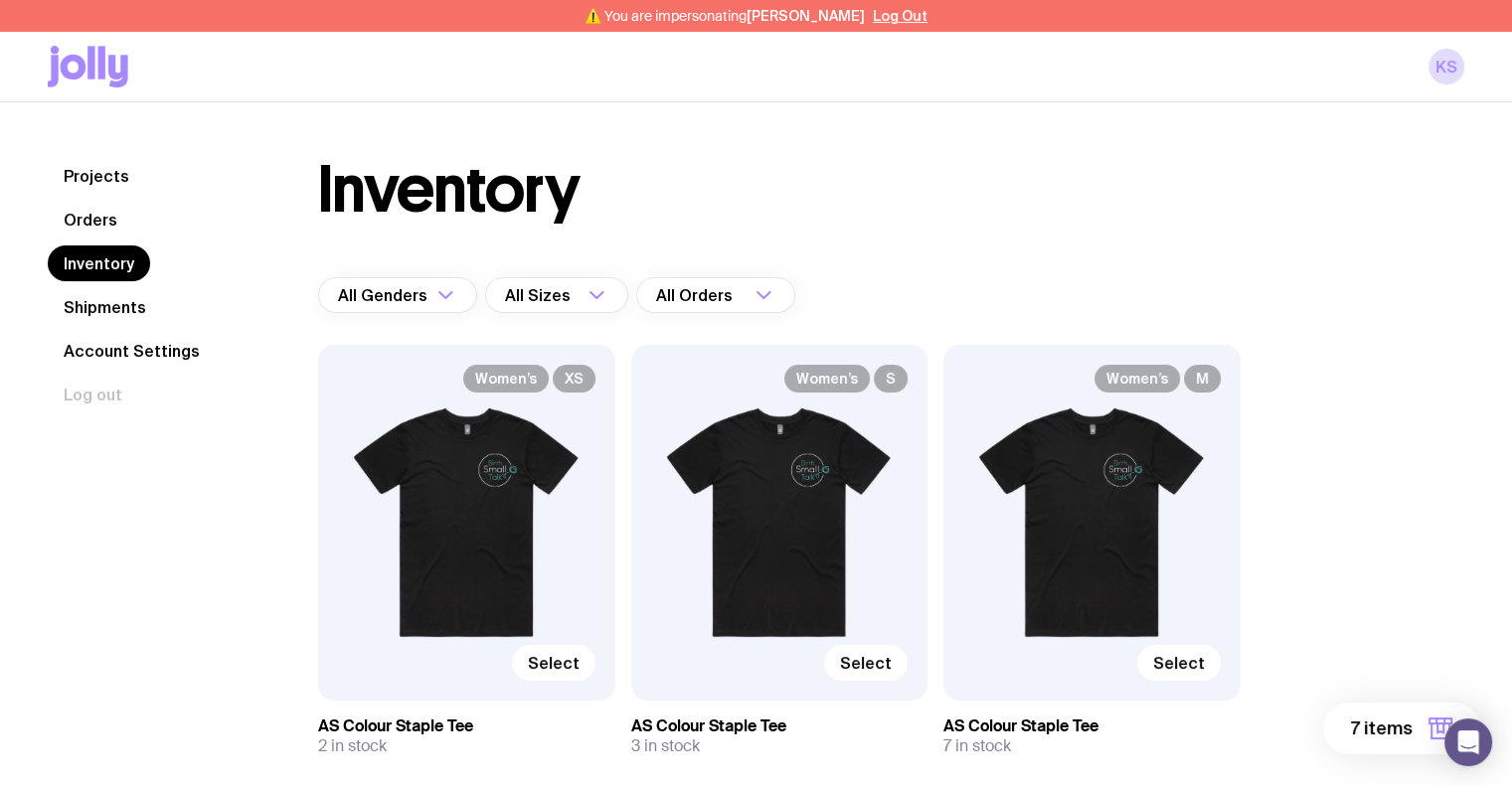 scroll, scrollTop: 199, scrollLeft: 0, axis: vertical 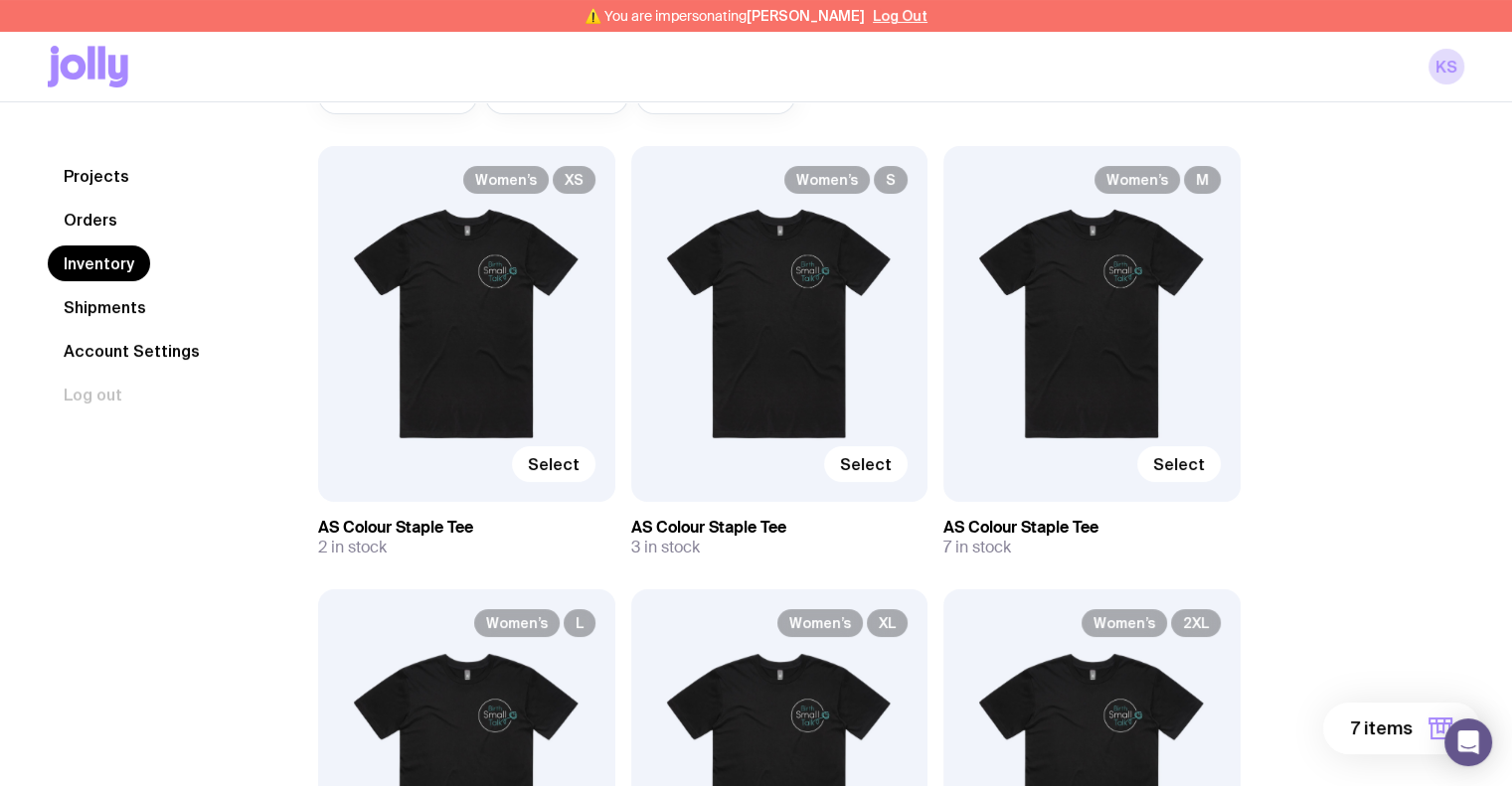 click on "7 items" at bounding box center [1402, 728] 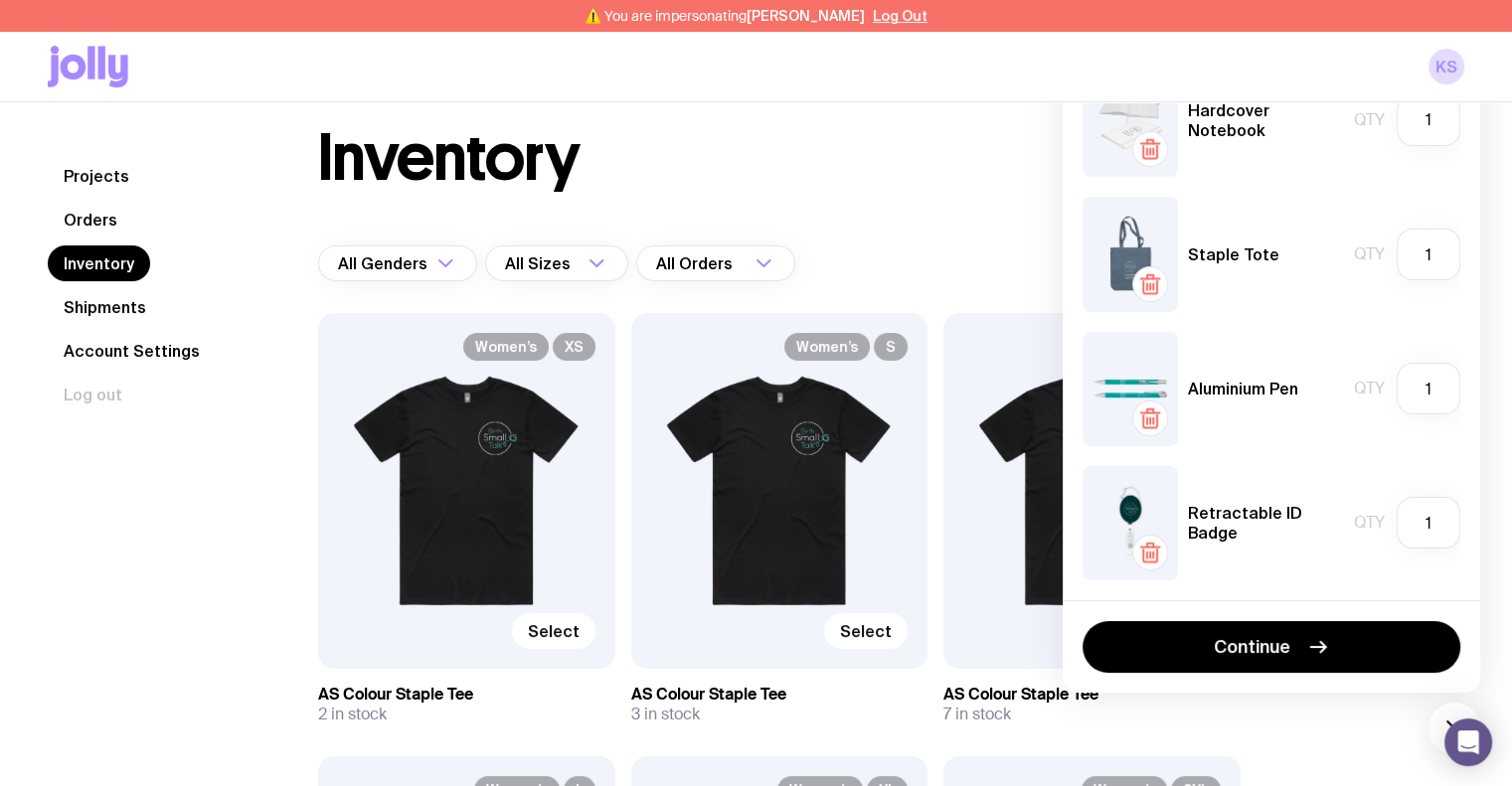 scroll, scrollTop: 0, scrollLeft: 0, axis: both 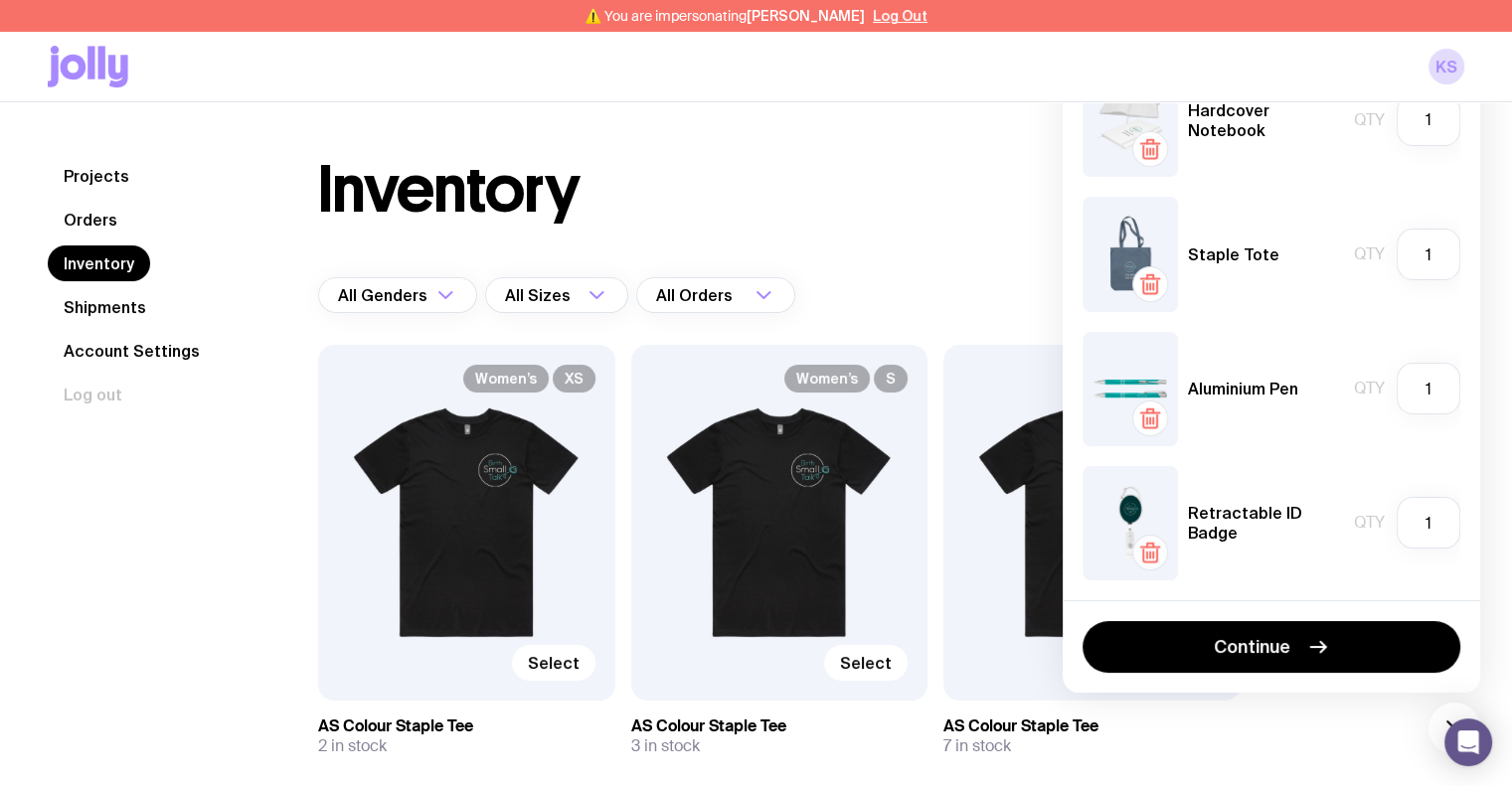 click at bounding box center [1150, 552] 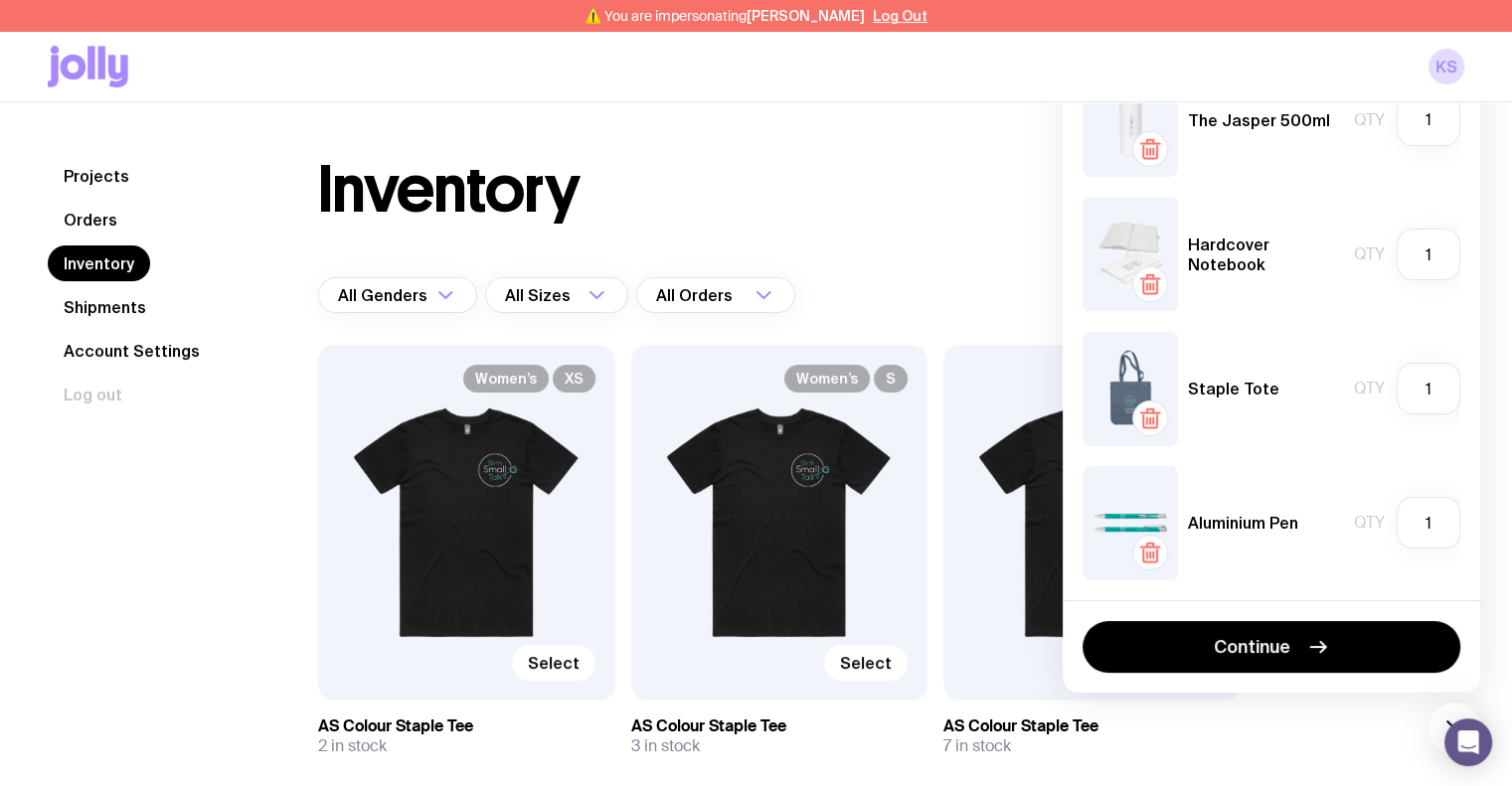 click 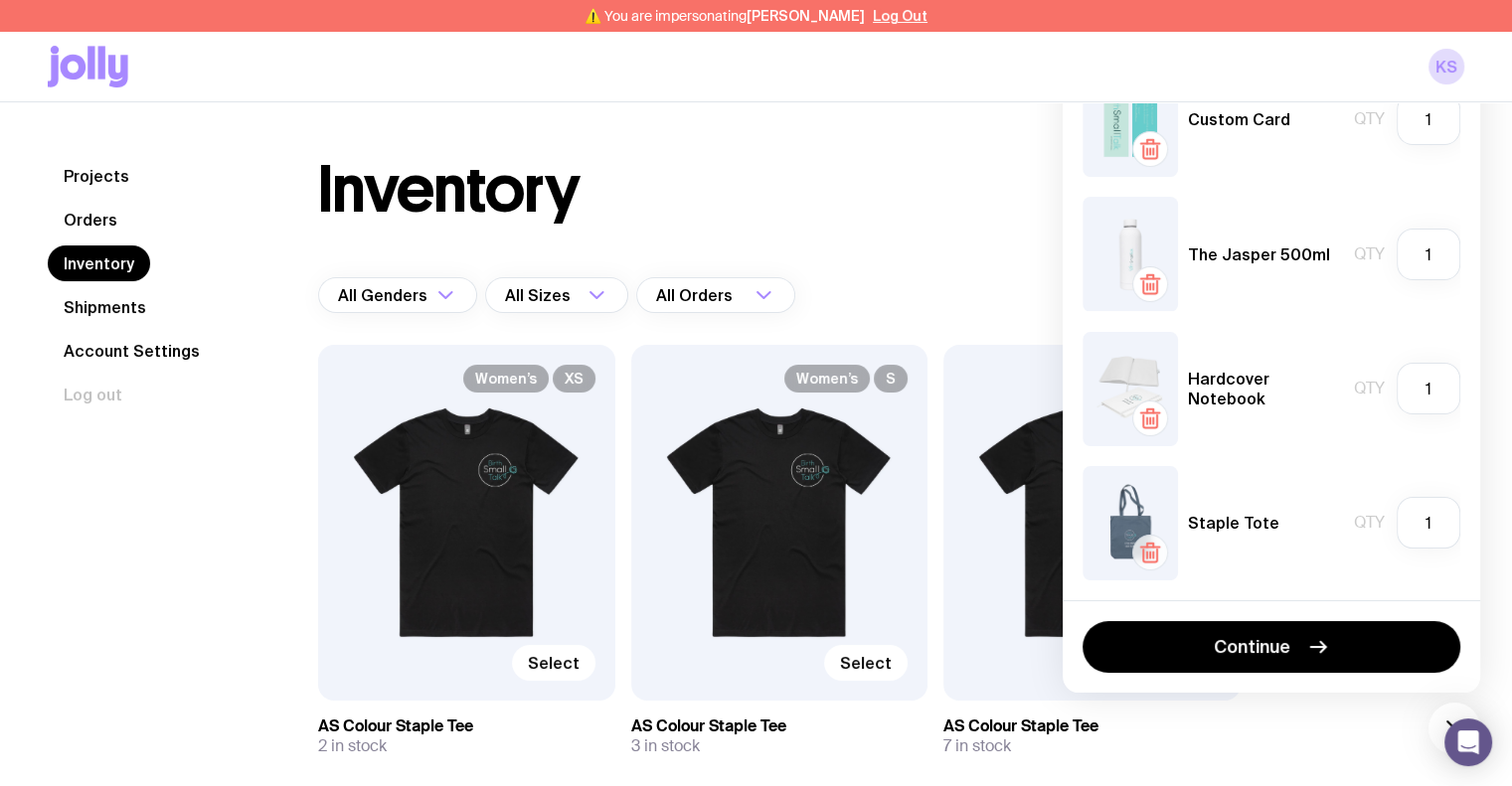 click at bounding box center [1150, 552] 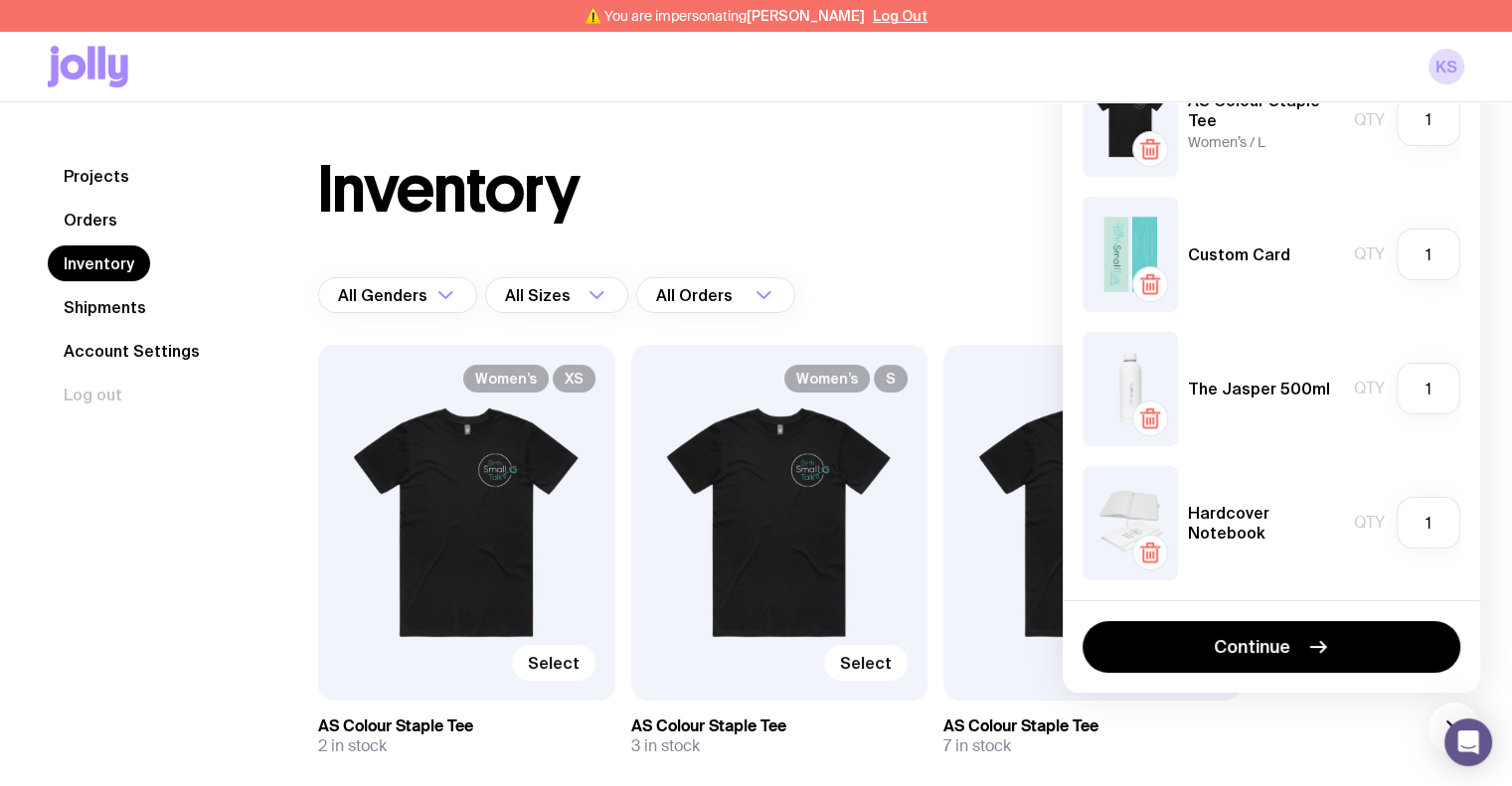 click 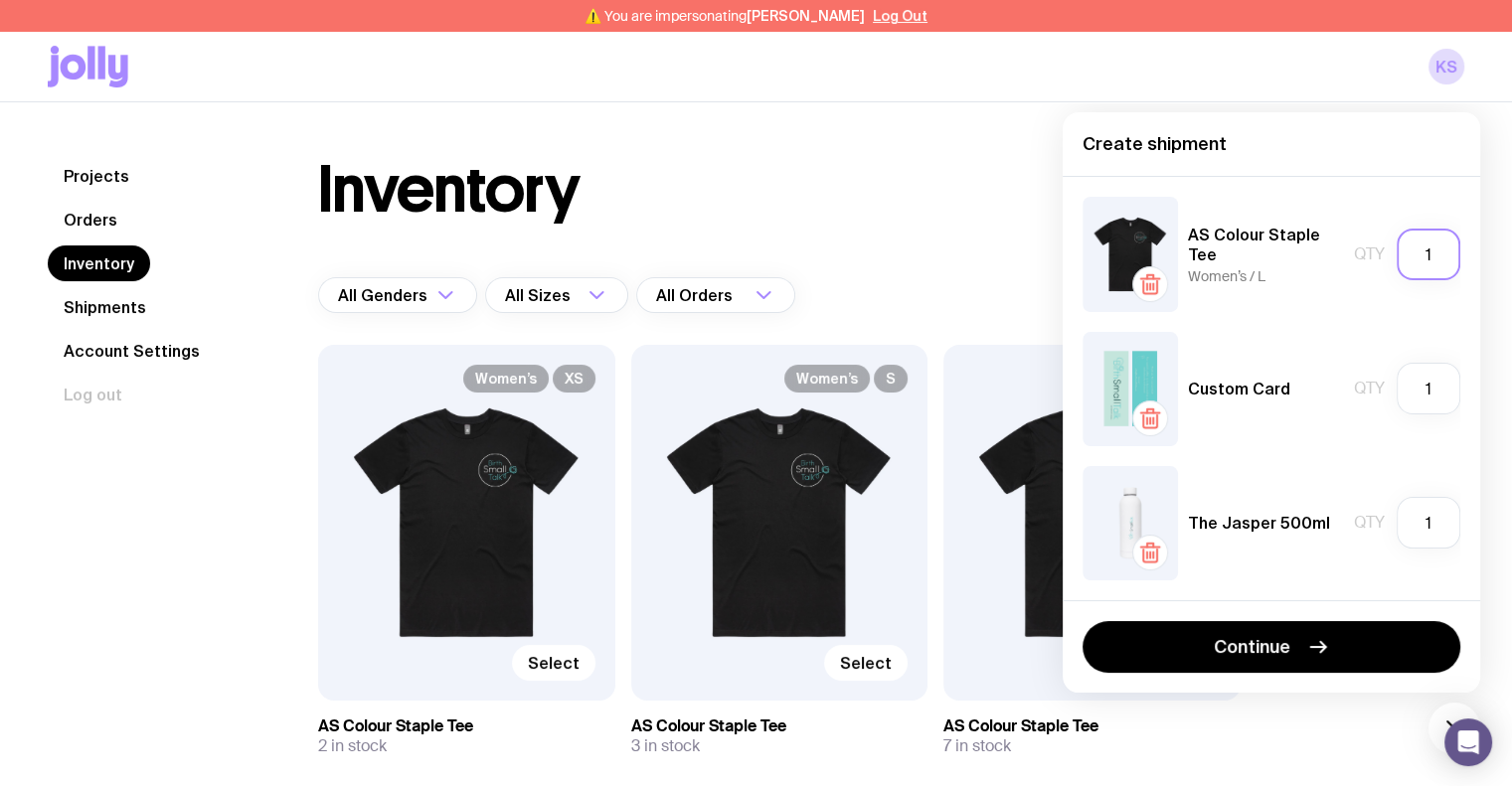 drag, startPoint x: 1437, startPoint y: 259, endPoint x: 1419, endPoint y: 260, distance: 18.027756 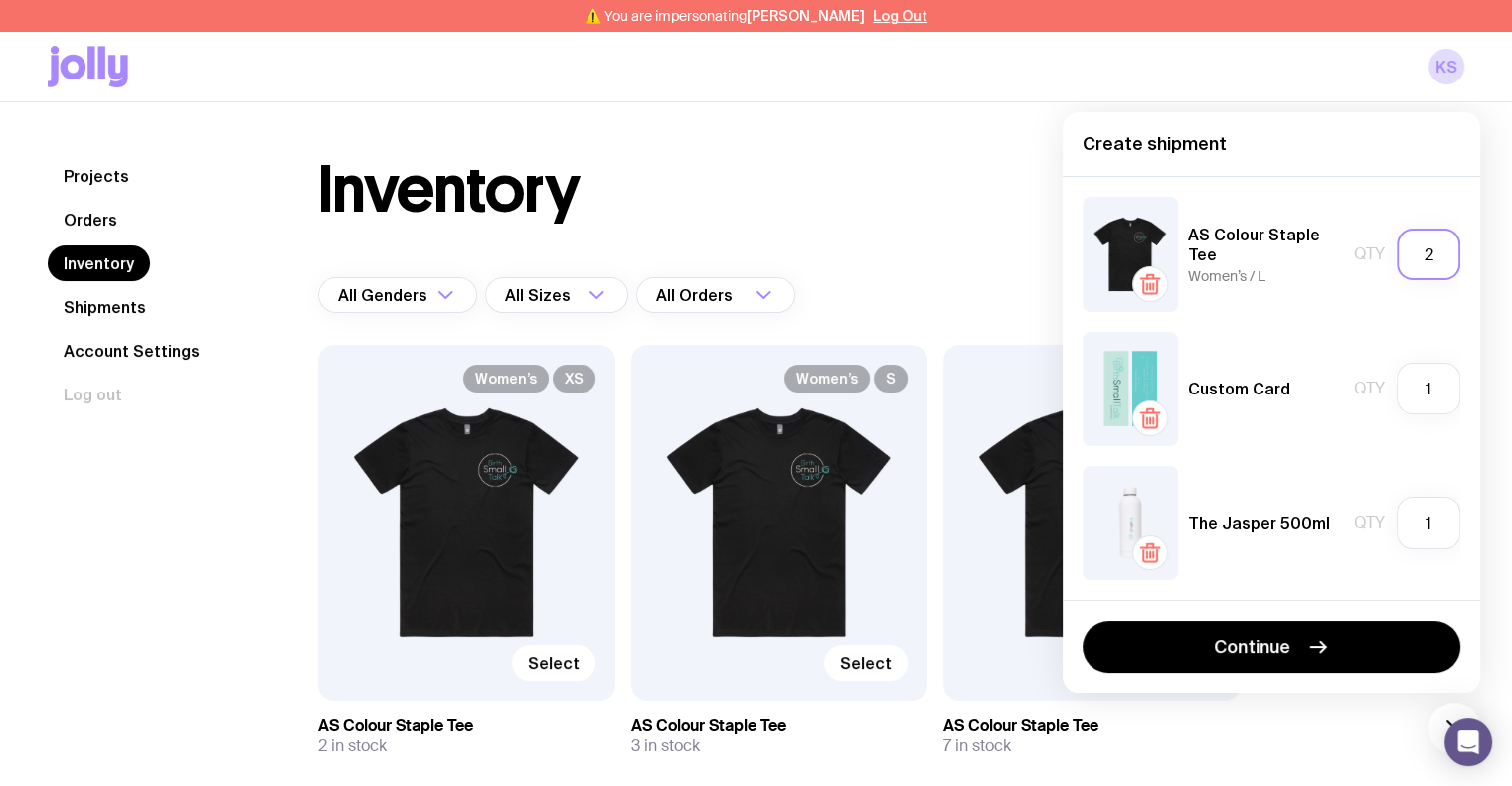 type on "2" 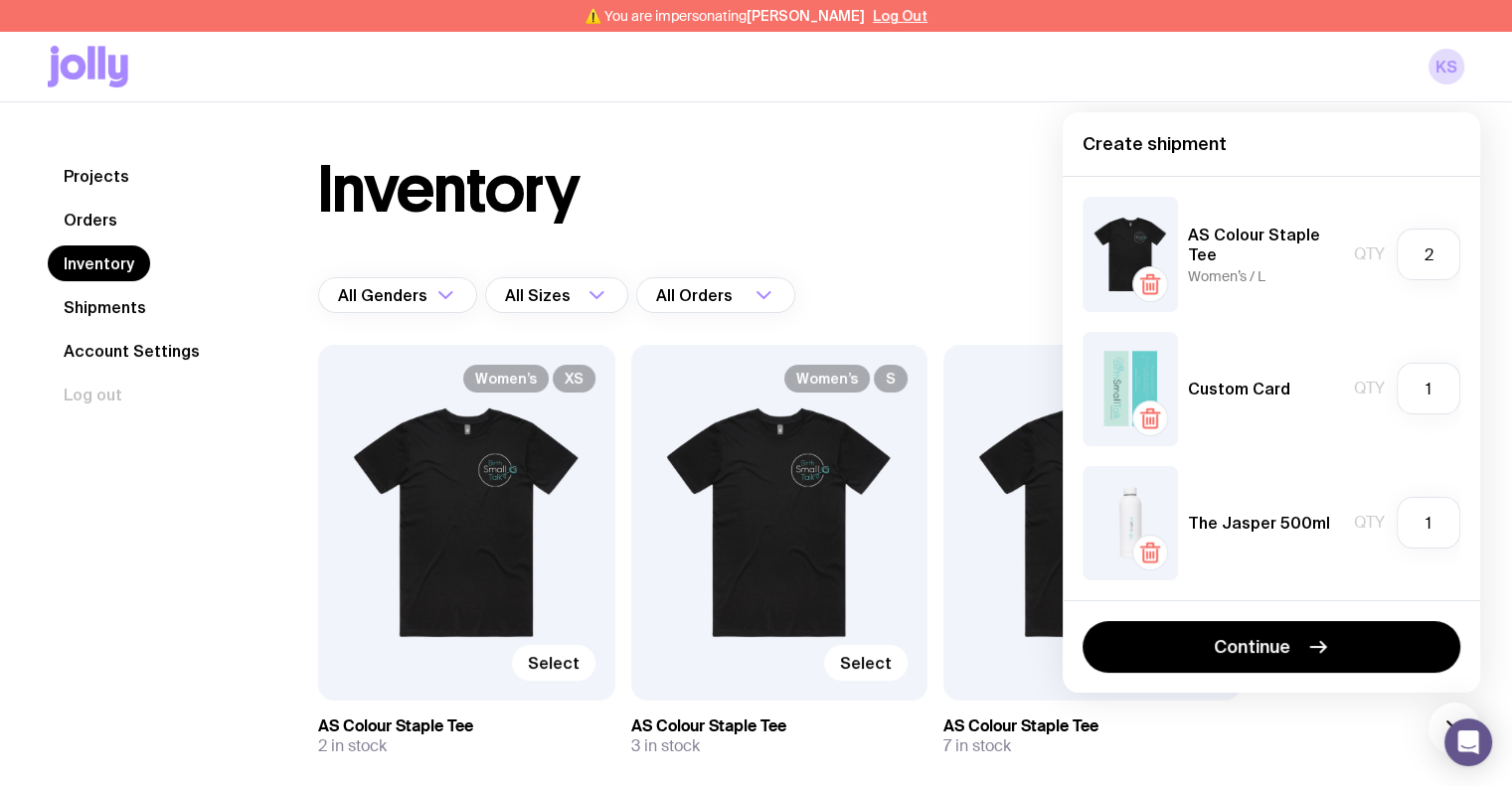 click on "Inventory All Genders Loading... All Sizes Loading... All Orders Loading... Women’s XS Select AS Colour Staple Tee  2 in stock Women’s S Select AS Colour Staple Tee  3 in stock Women’s M Select AS Colour Staple Tee  7 in stock Women’s L Selected AS Colour Staple Tee  3 in stock Women’s XL Select AS Colour Staple Tee  2 in stock Women’s 2XL Select AS Colour Staple Tee  2 in stock Selected Custom Card 97 in stock Selected The Jasper 500ml 20 in stock Select Hardcover Notebook 18 in stock Select Staple Tote 16 in stock Select Aluminium Pen 6 in stock Select Retractable ID Badge 20 in stock" at bounding box center [779, 1163] 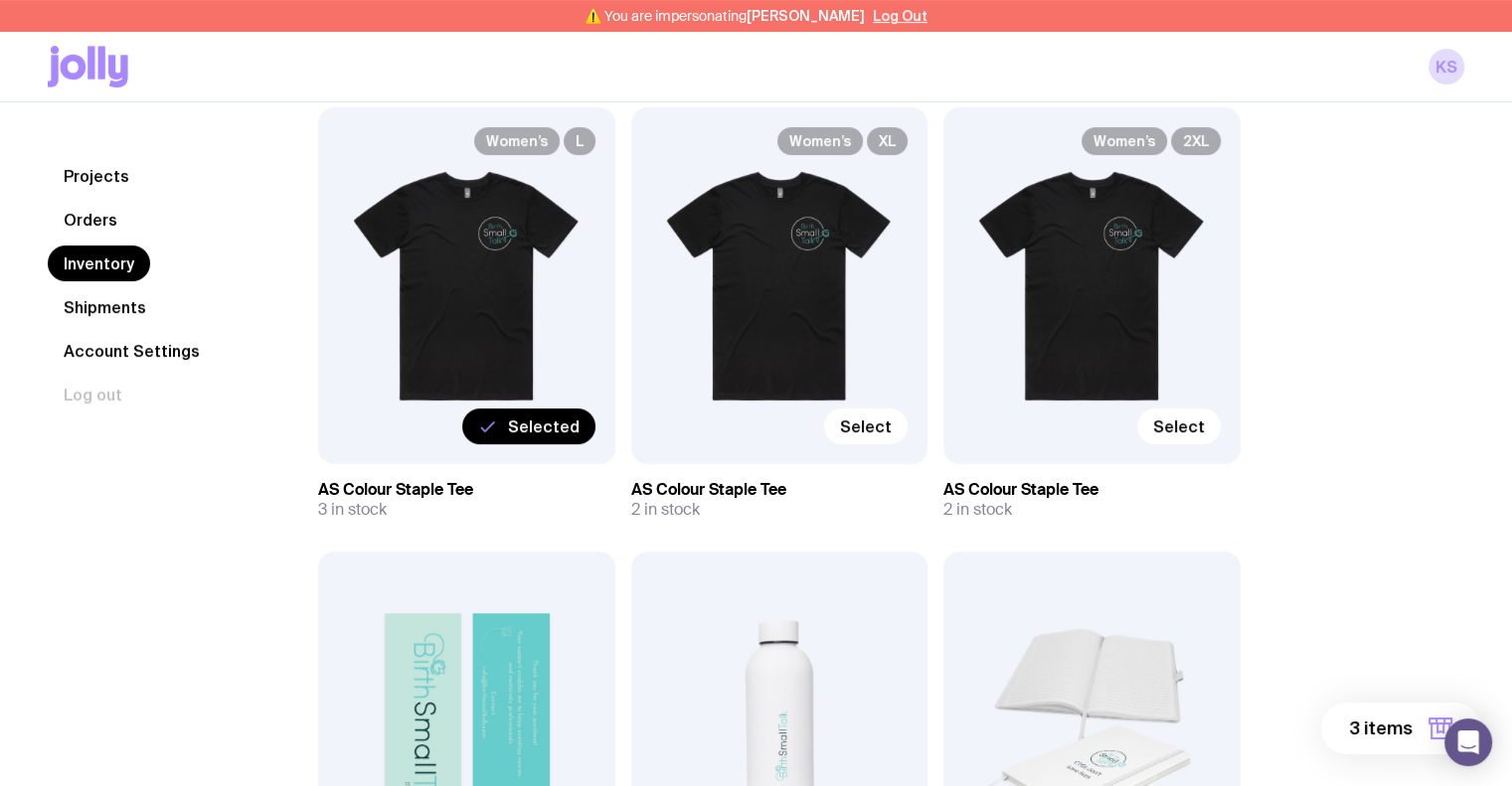 scroll, scrollTop: 894, scrollLeft: 0, axis: vertical 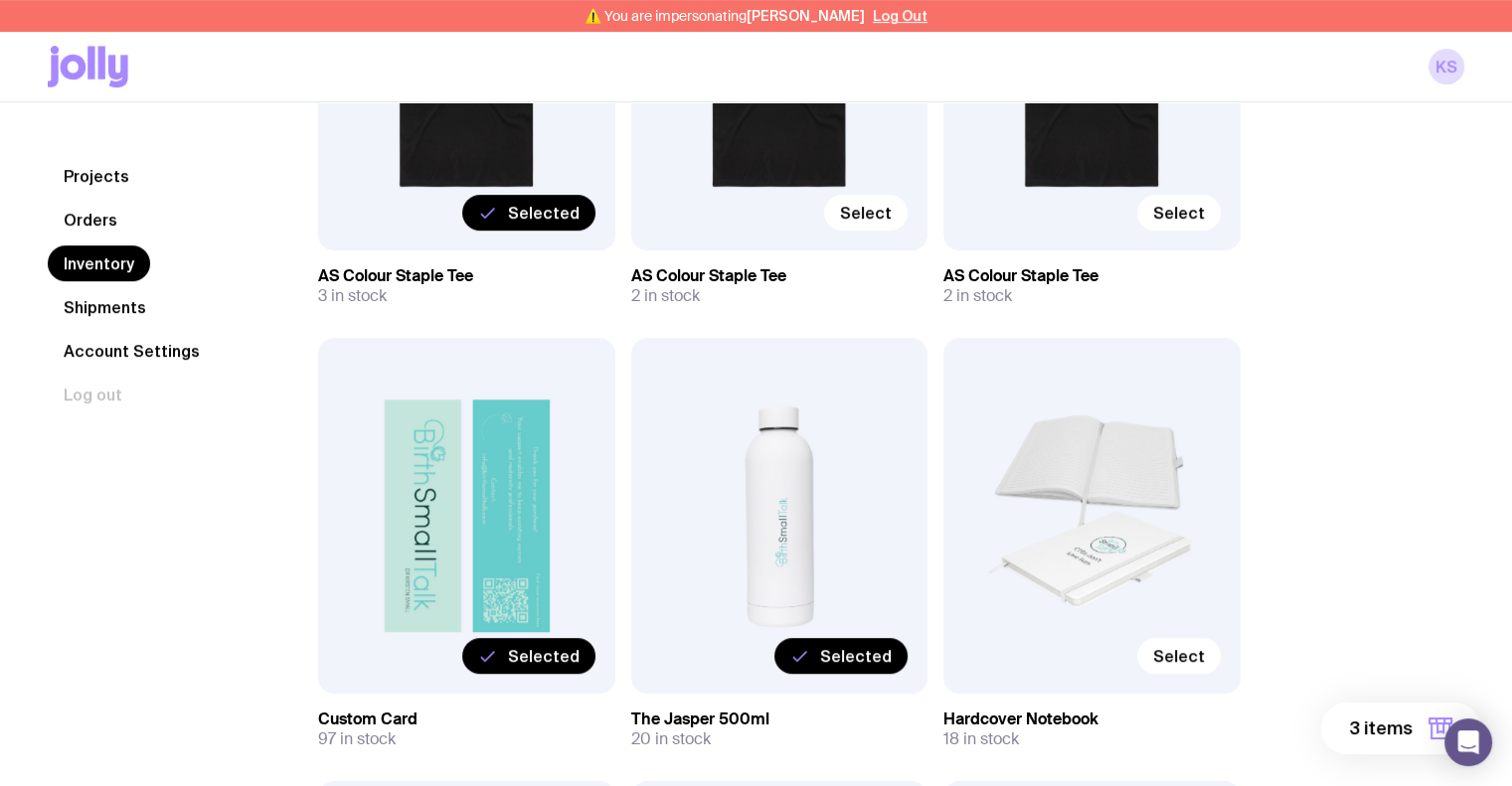 click on "3 items" 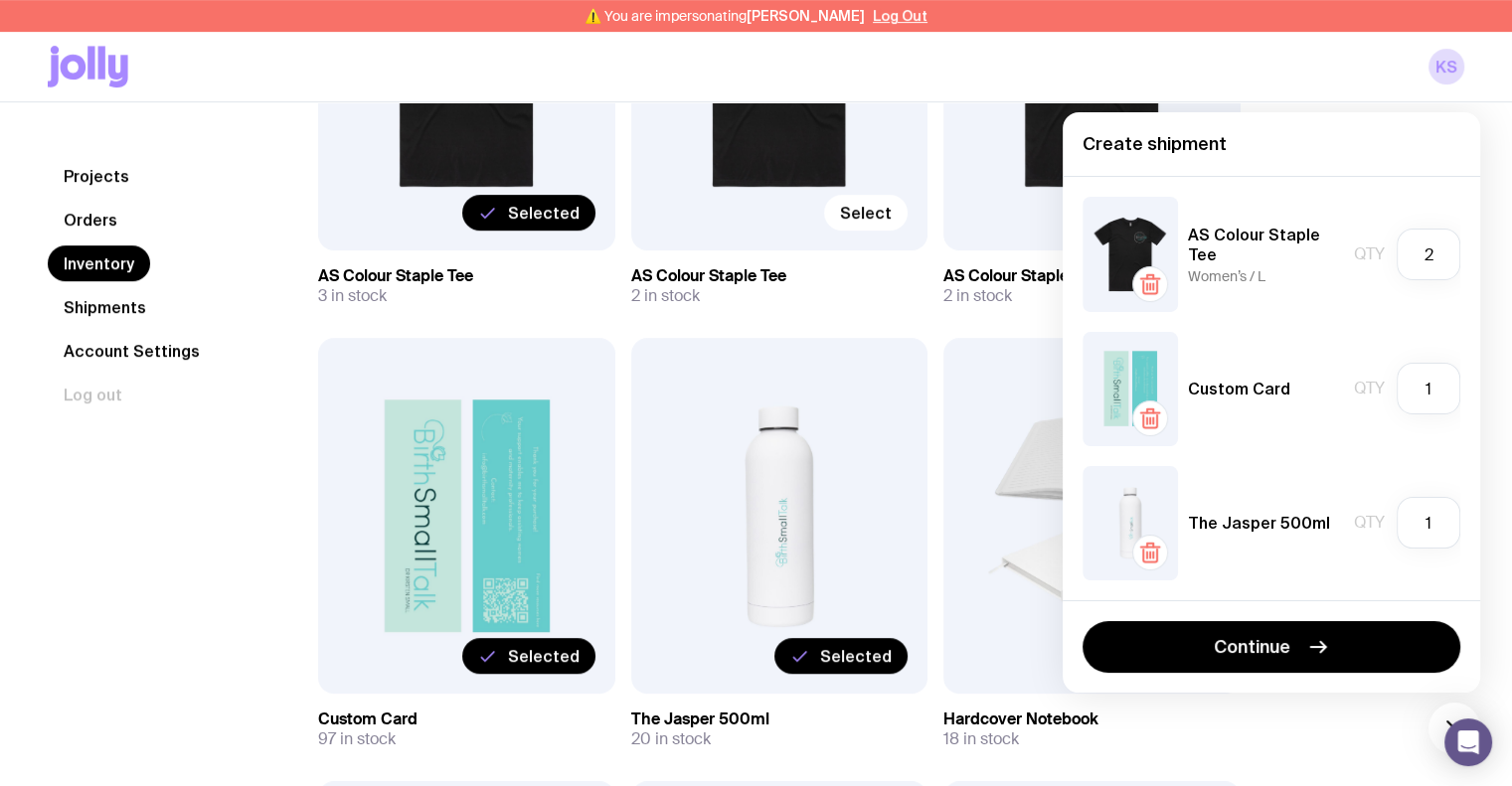 click on "Inventory All Genders Loading... All Sizes Loading... All Orders Loading... Women’s XS Select AS Colour Staple Tee  2 in stock Women’s S Select AS Colour Staple Tee  3 in stock Women’s M Select AS Colour Staple Tee  7 in stock Women’s L Selected AS Colour Staple Tee  3 in stock Women’s XL Select AS Colour Staple Tee  2 in stock Women’s 2XL Select AS Colour Staple Tee  2 in stock Selected Custom Card 97 in stock Selected The Jasper 500ml 20 in stock Select Hardcover Notebook 18 in stock Select Staple Tote 16 in stock Select Aluminium Pen 6 in stock Select Retractable ID Badge 20 in stock" at bounding box center (779, 268) 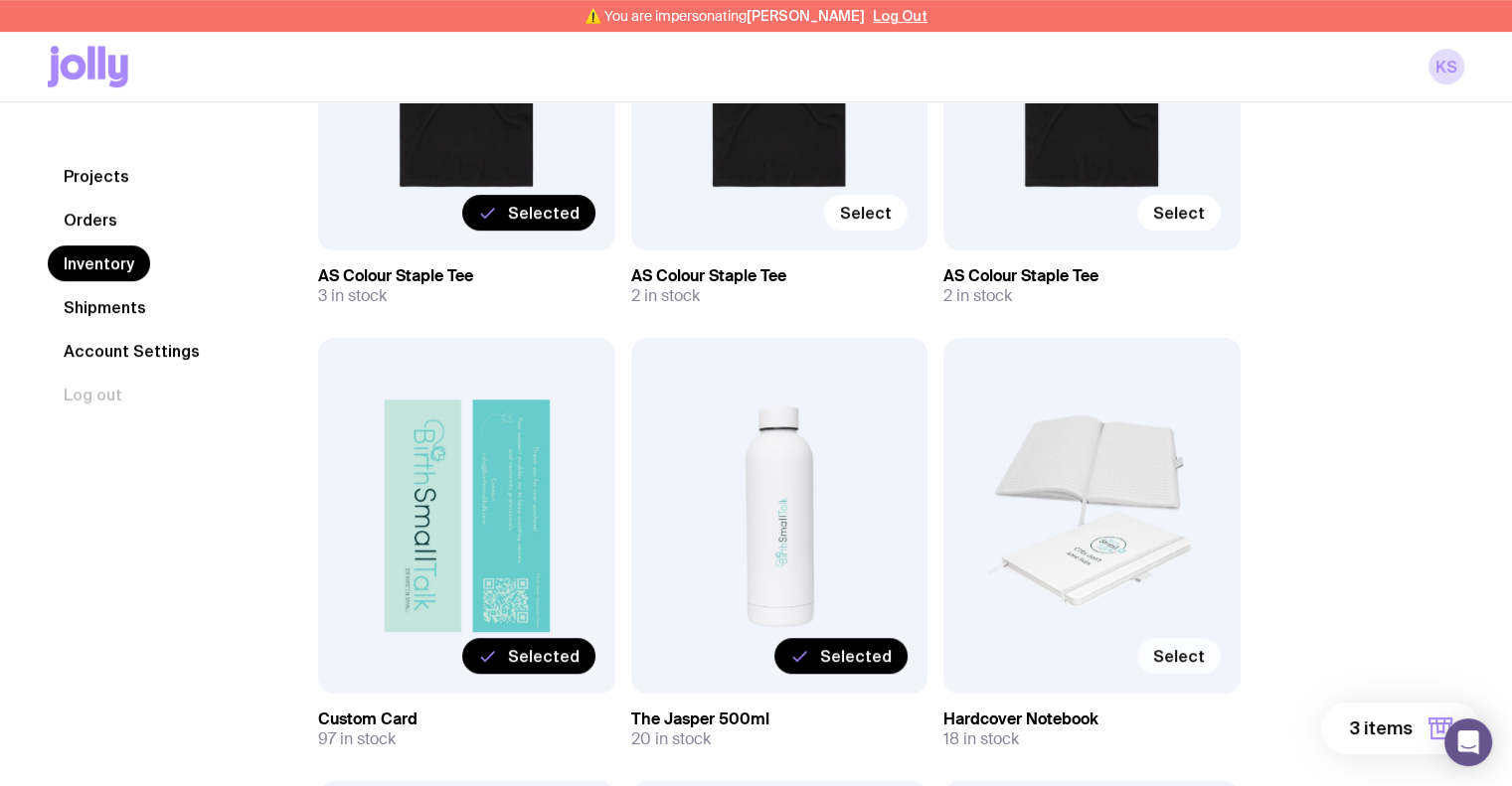 click on "Select" at bounding box center [1179, 656] 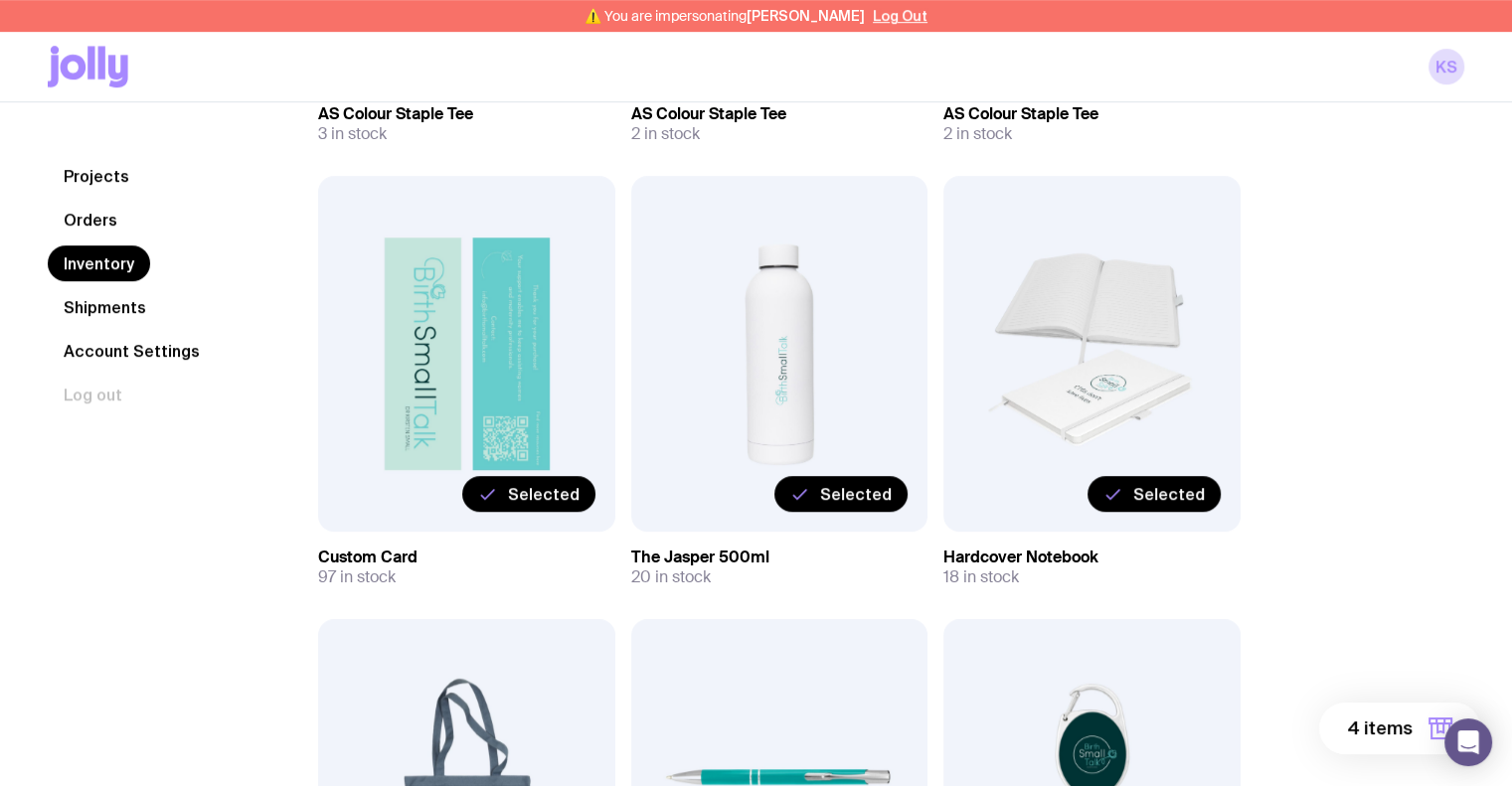 scroll, scrollTop: 1292, scrollLeft: 0, axis: vertical 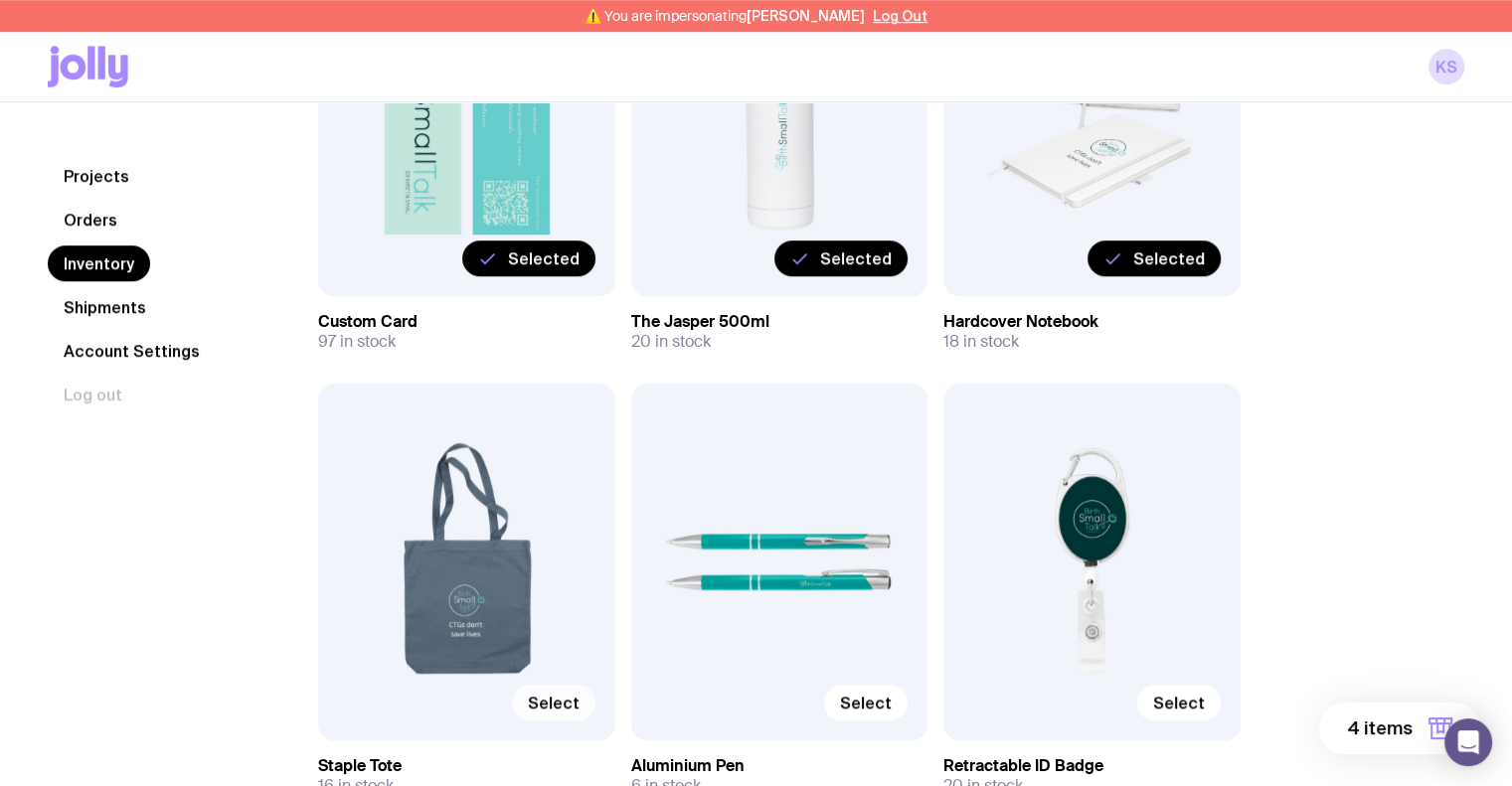 click on "Select" at bounding box center [554, 703] 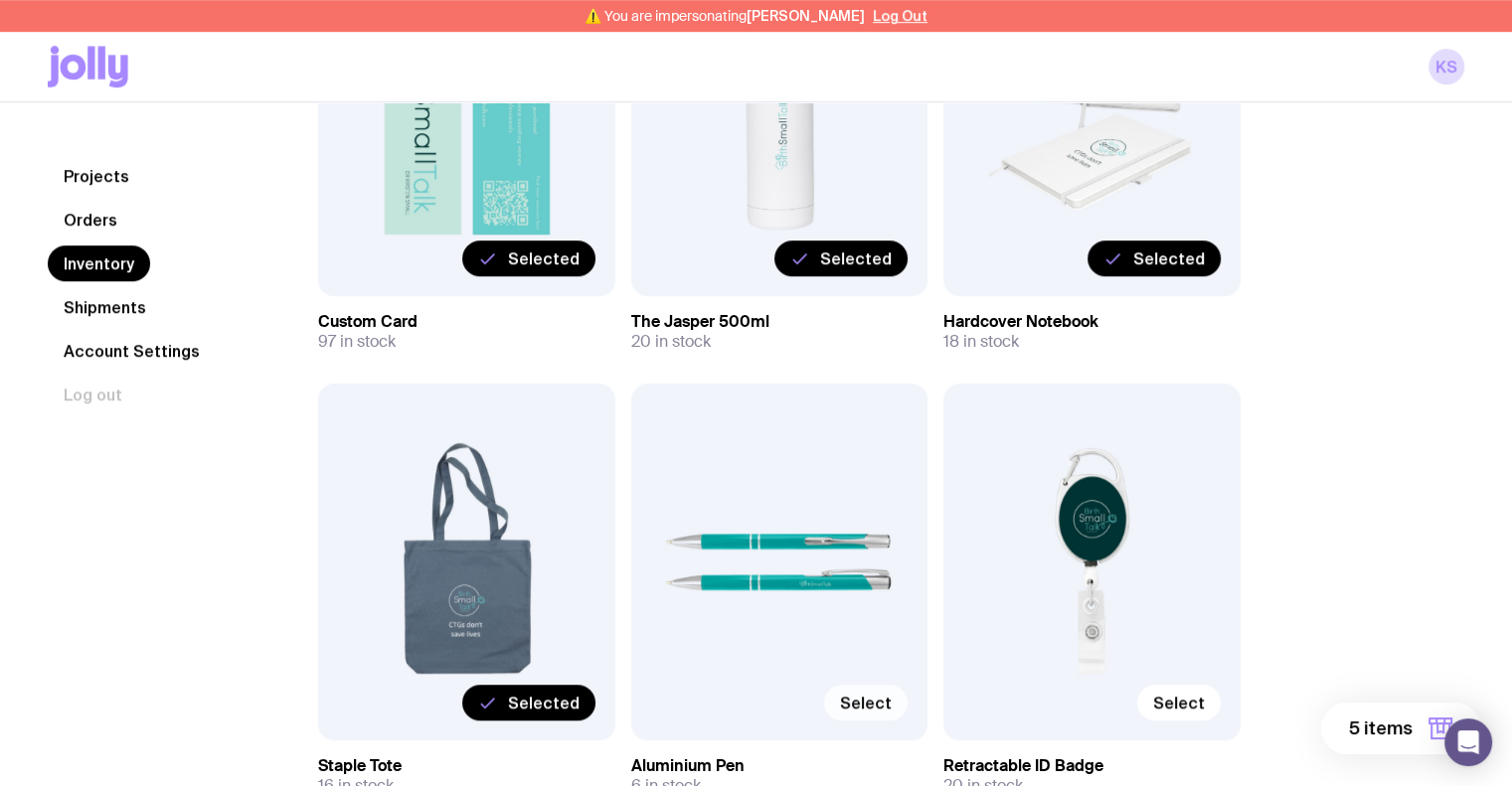 click on "Select" at bounding box center [866, 703] 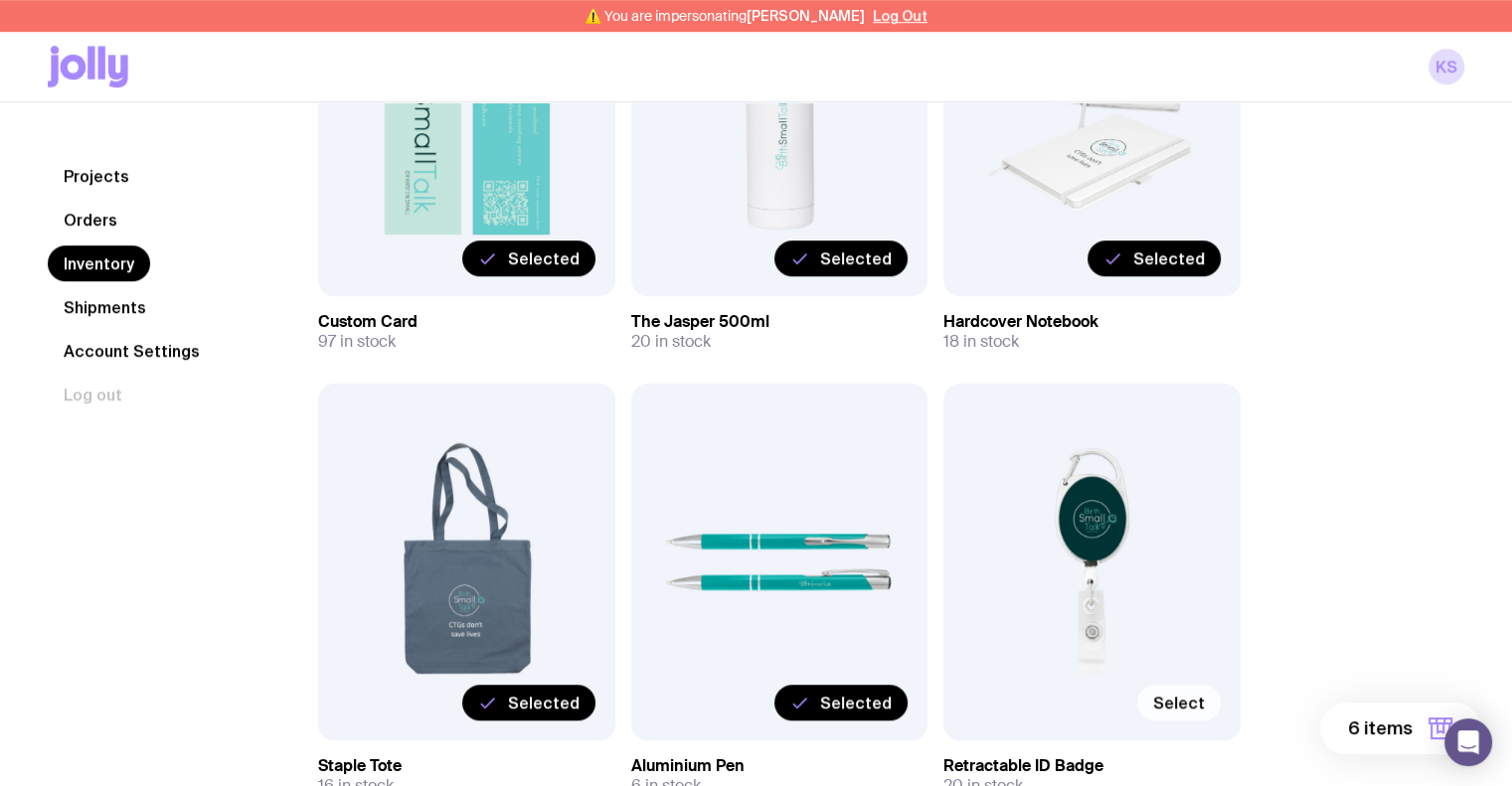 click on "Select" at bounding box center (1179, 703) 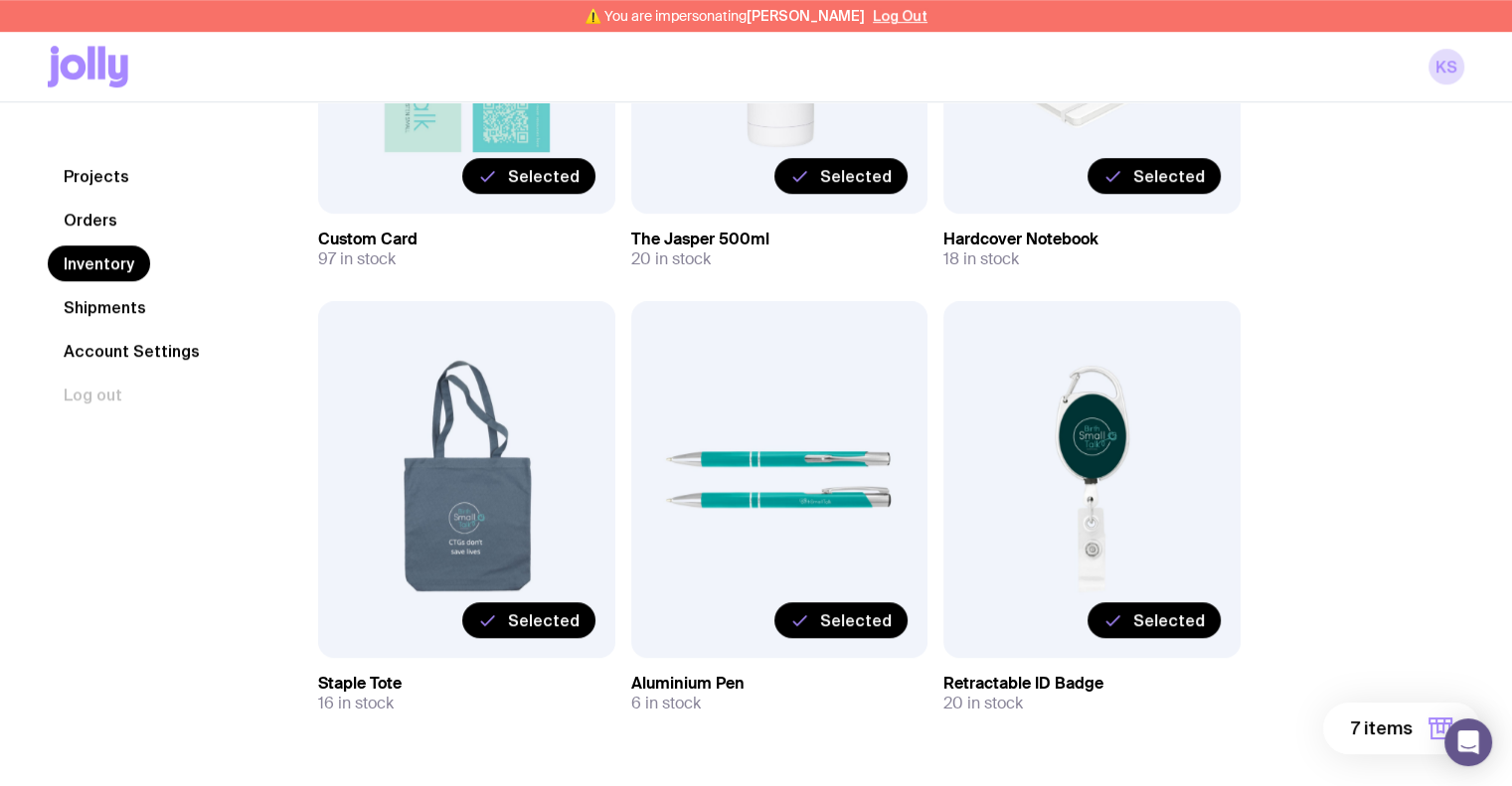 scroll, scrollTop: 1436, scrollLeft: 0, axis: vertical 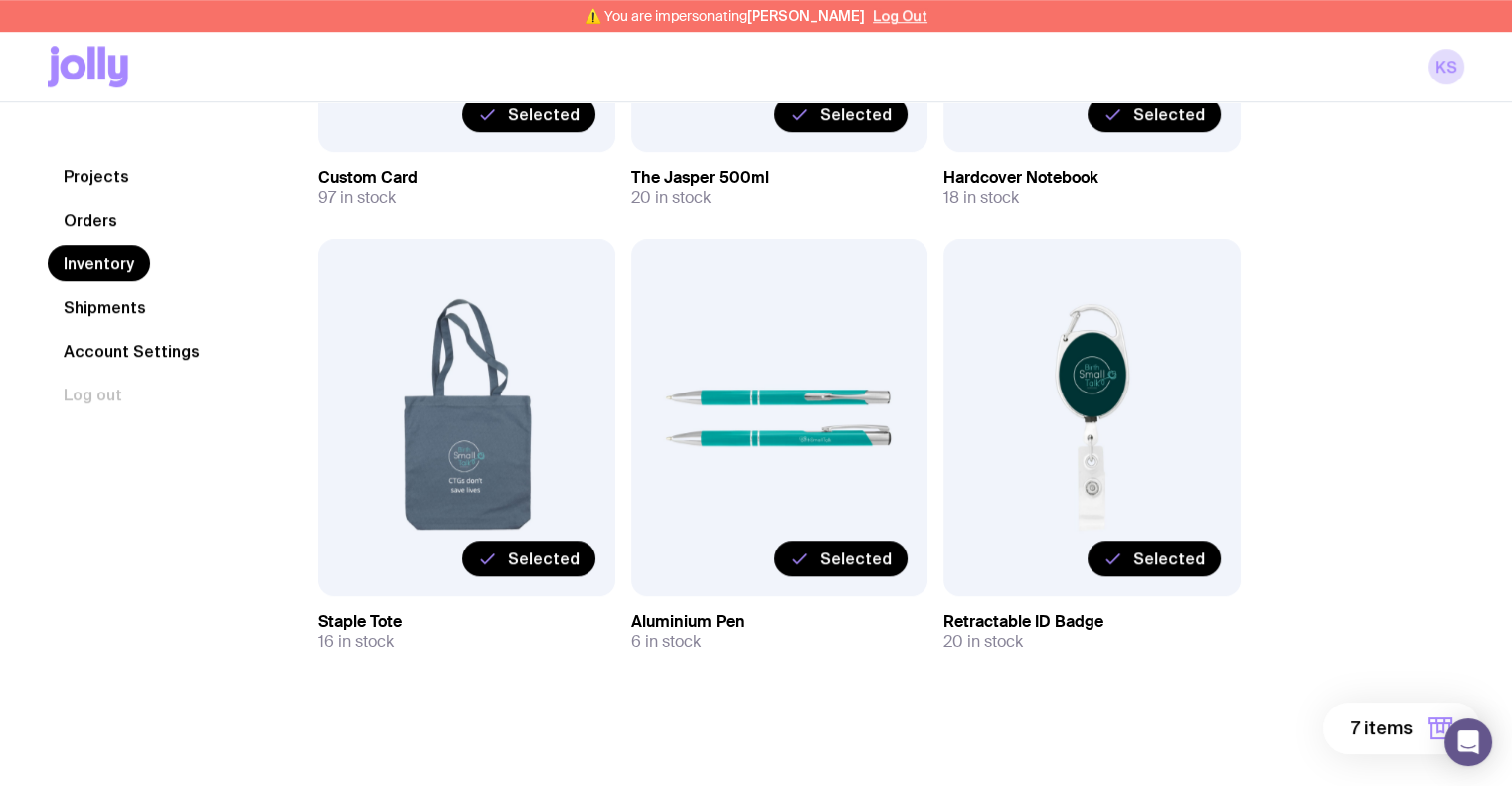 click on "7 items" 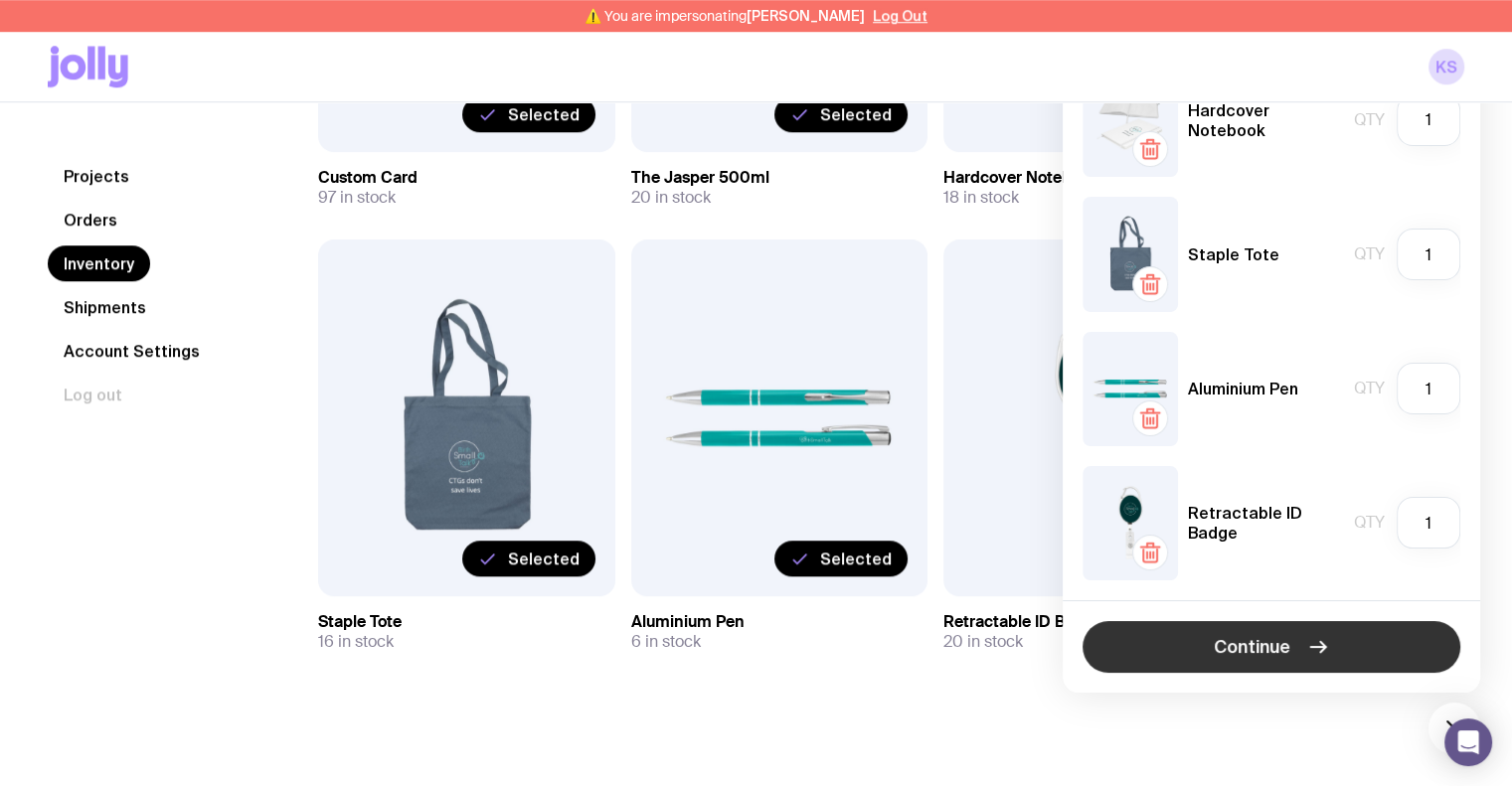 click 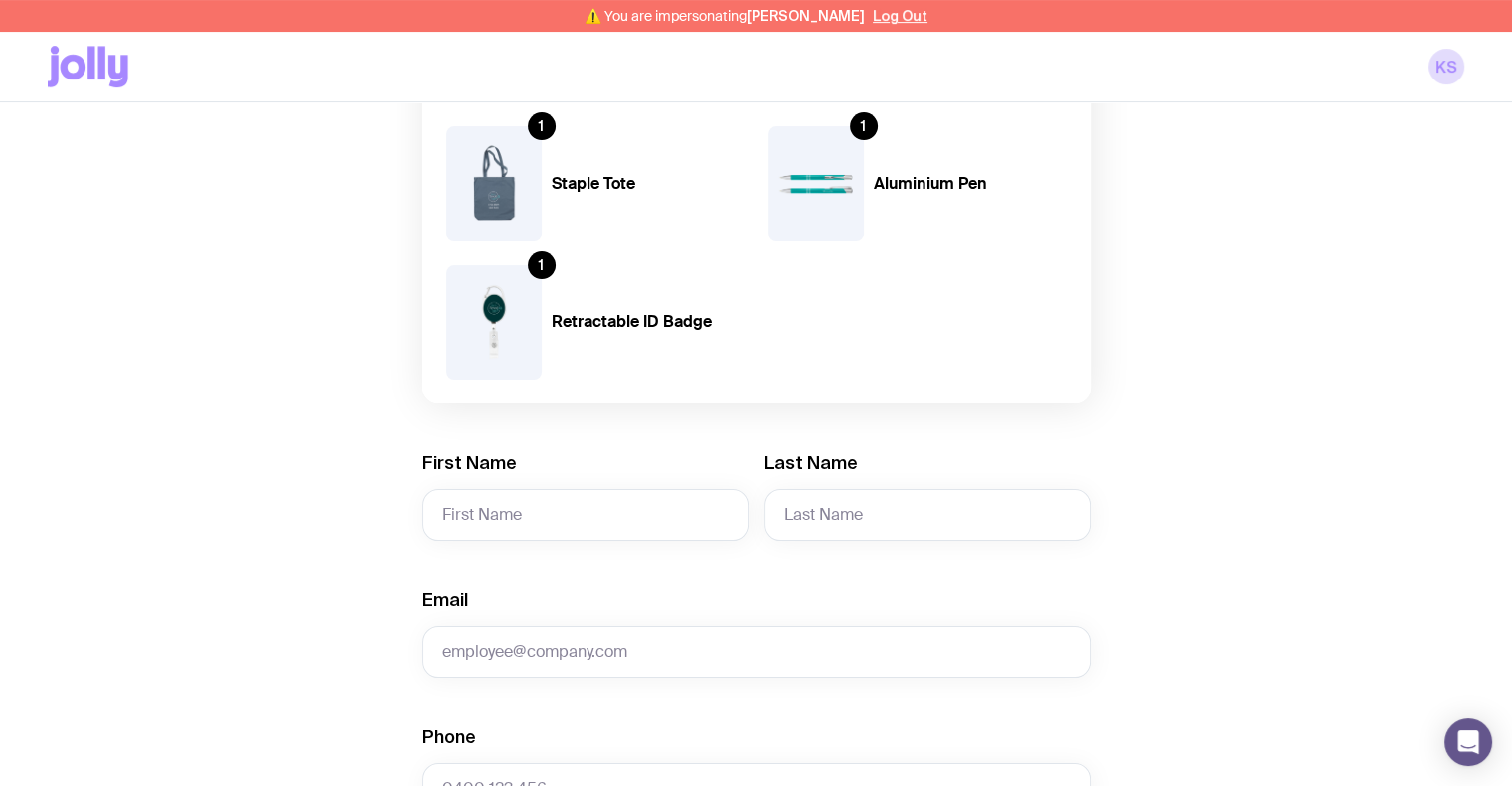 scroll, scrollTop: 596, scrollLeft: 0, axis: vertical 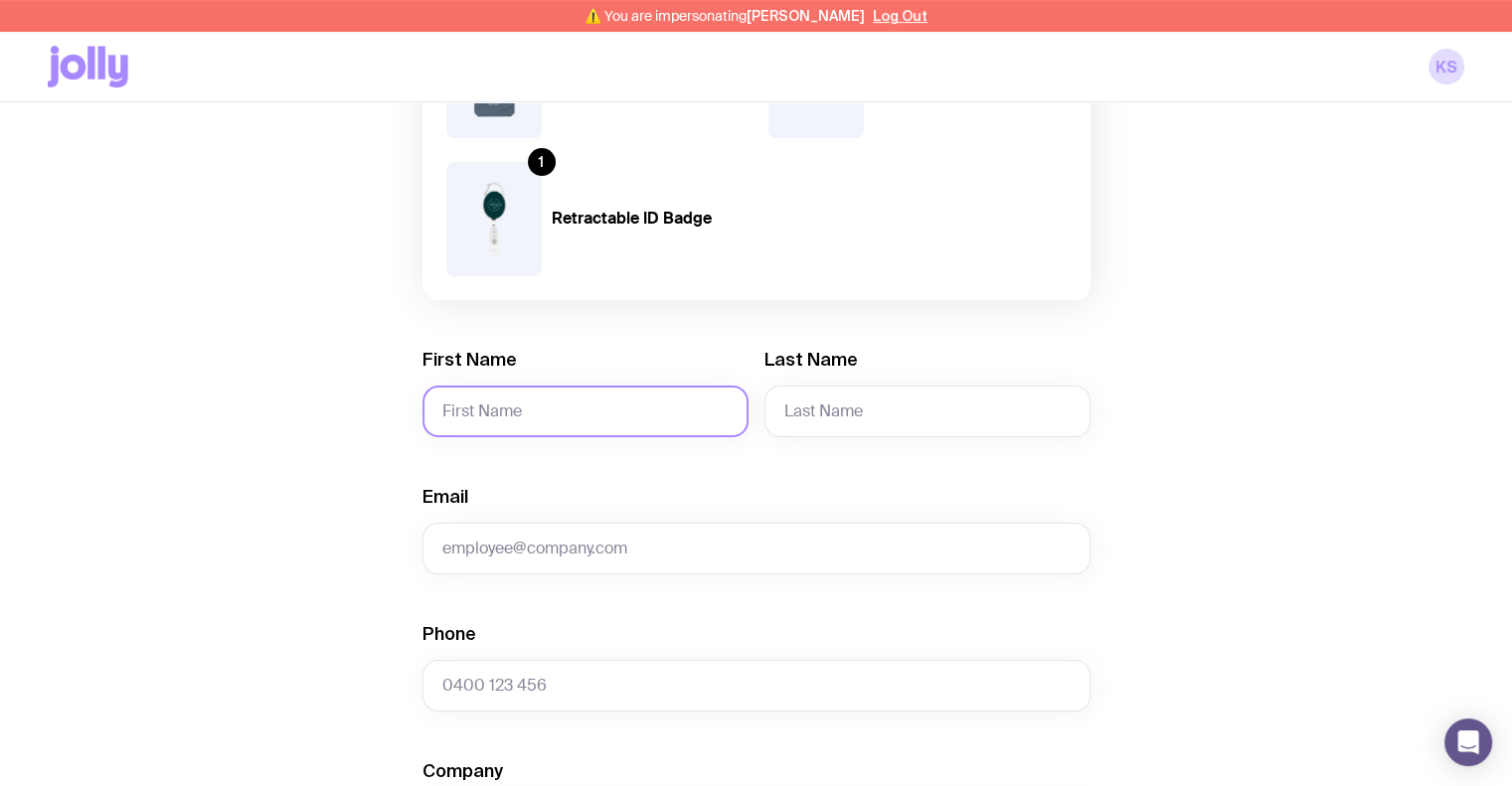 click on "First Name" 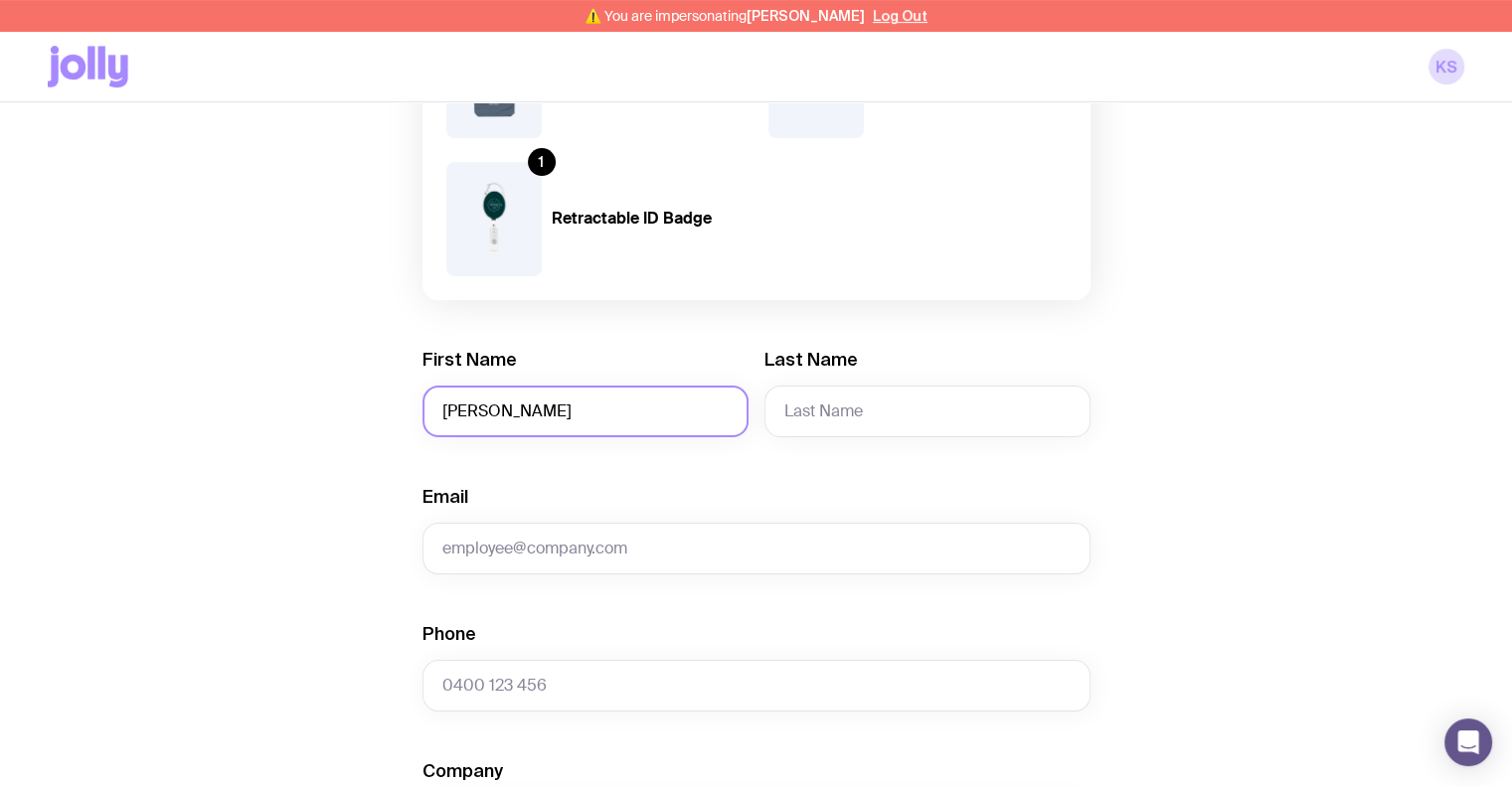 type on "[PERSON_NAME]" 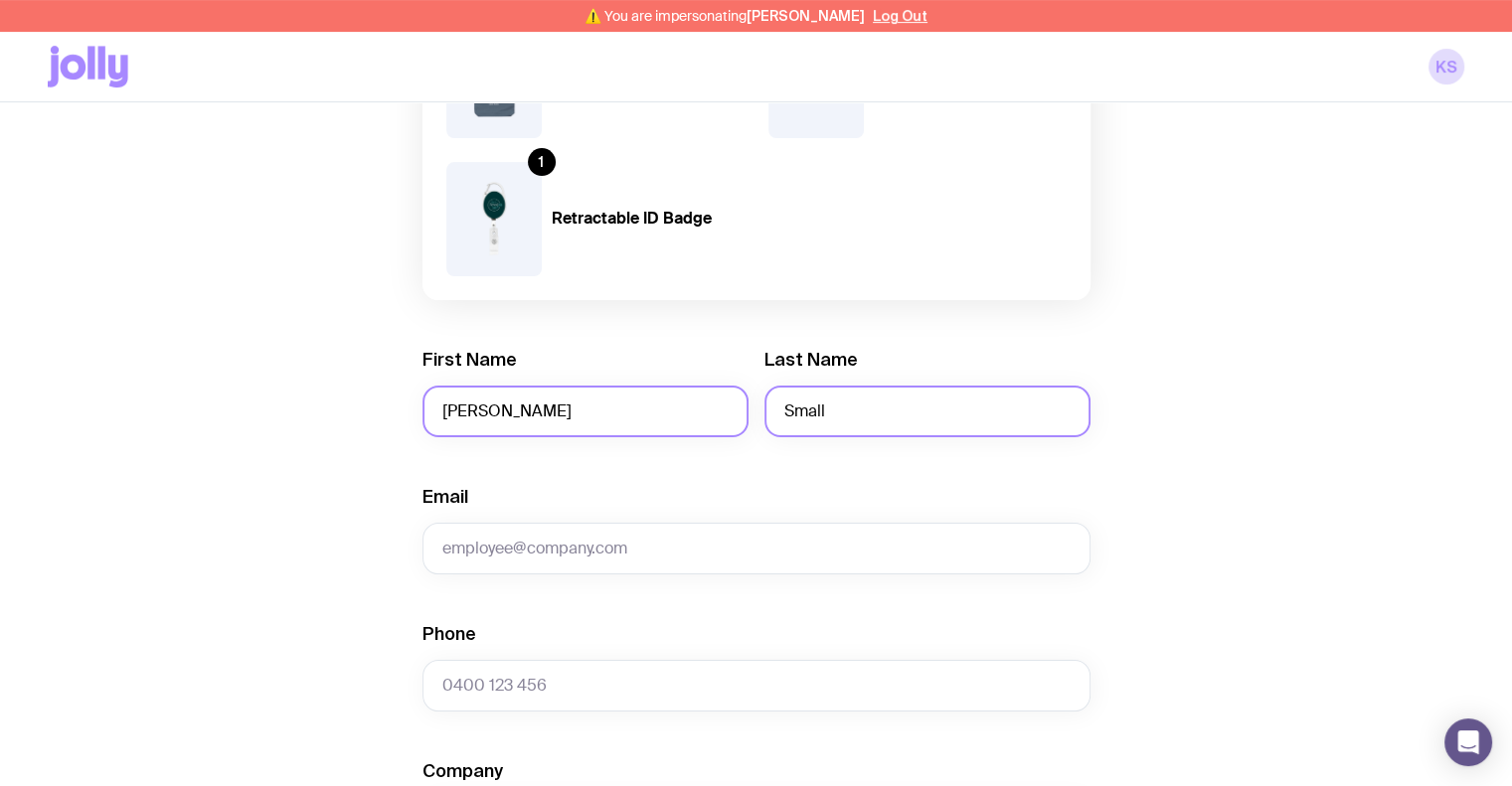 type on "Small" 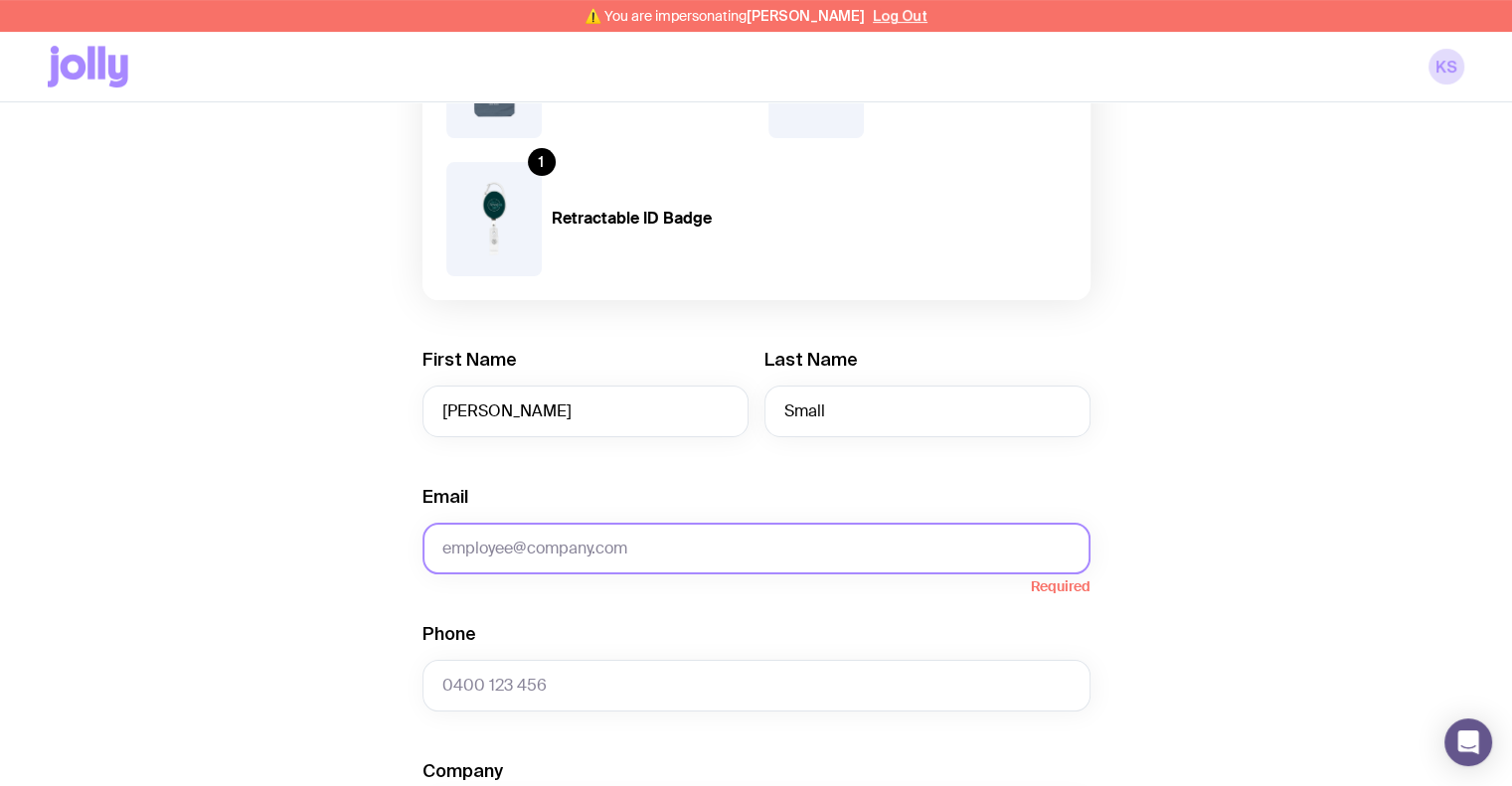 paste on "[EMAIL_ADDRESS][DOMAIN_NAME]" 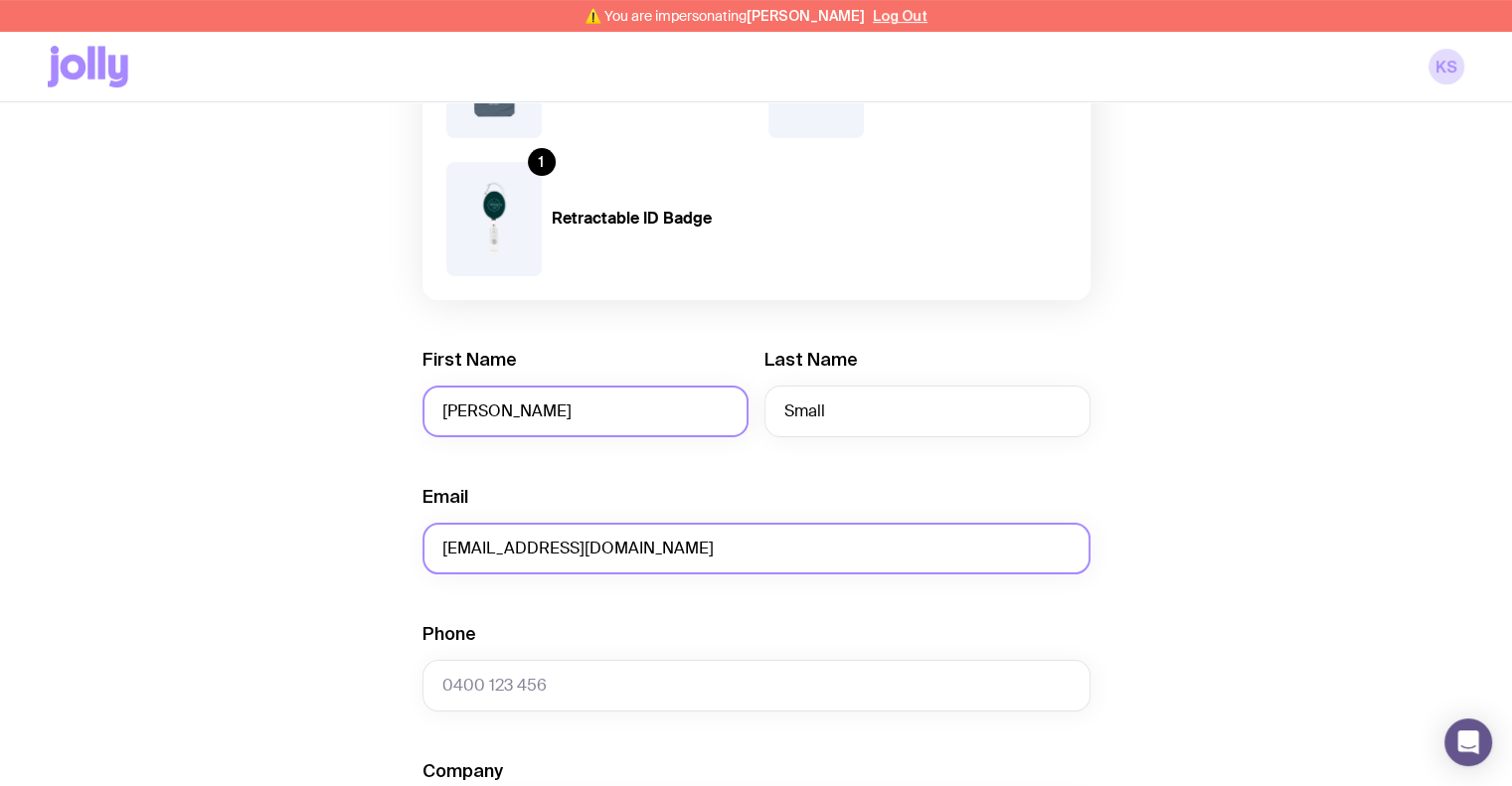 type on "[EMAIL_ADDRESS][DOMAIN_NAME]" 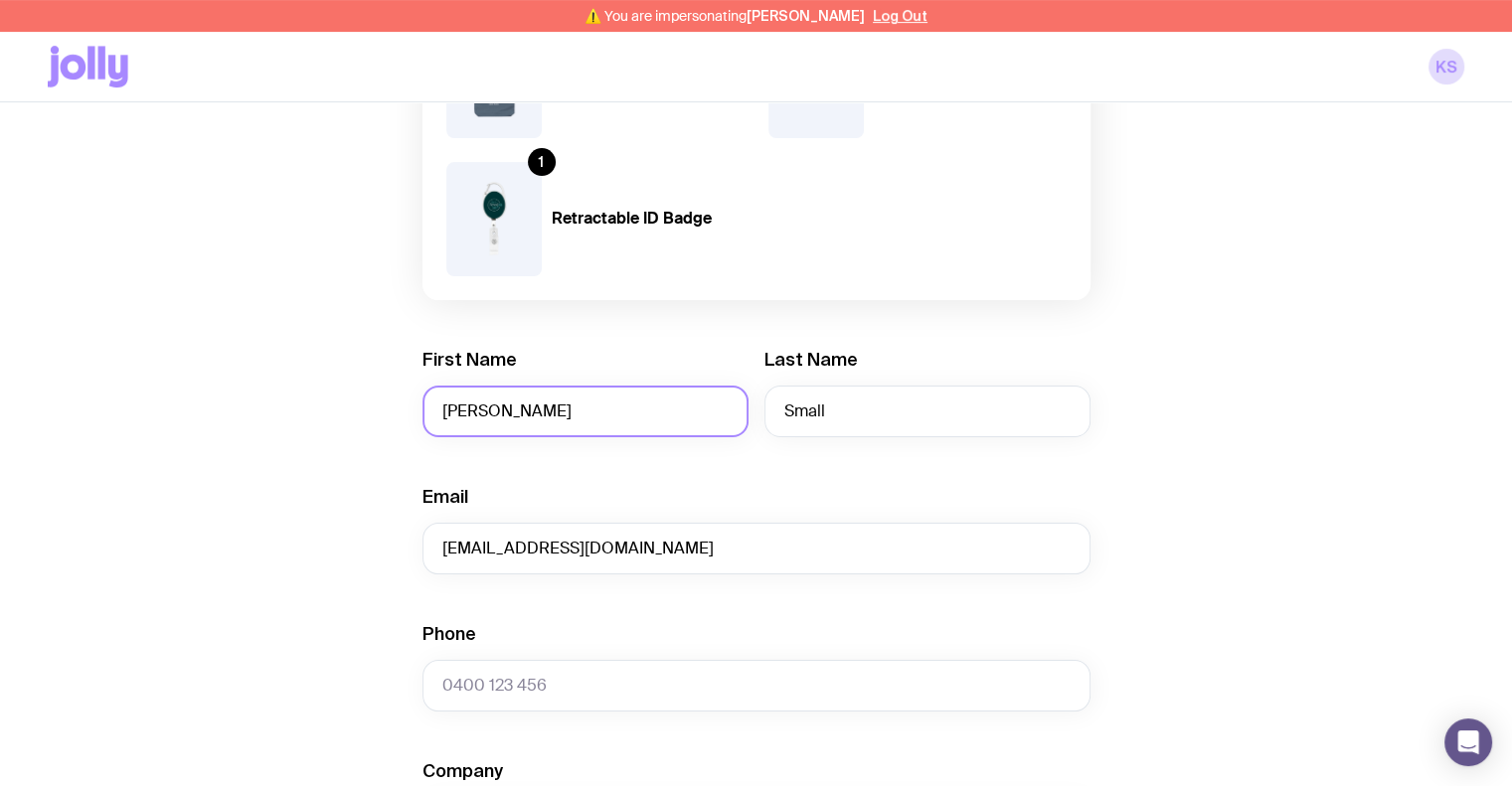 drag, startPoint x: 548, startPoint y: 414, endPoint x: 314, endPoint y: 404, distance: 234.21358 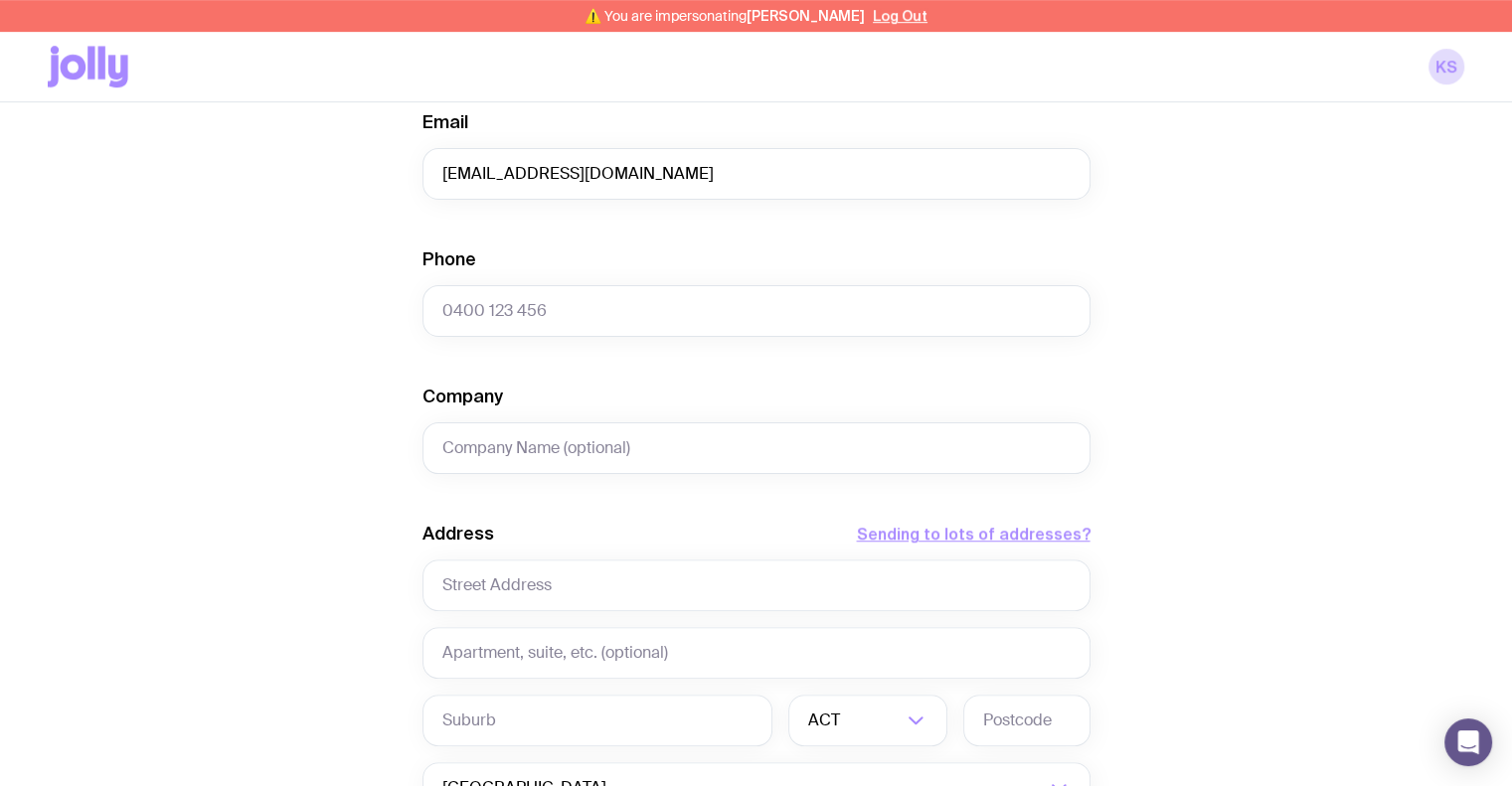 scroll, scrollTop: 994, scrollLeft: 0, axis: vertical 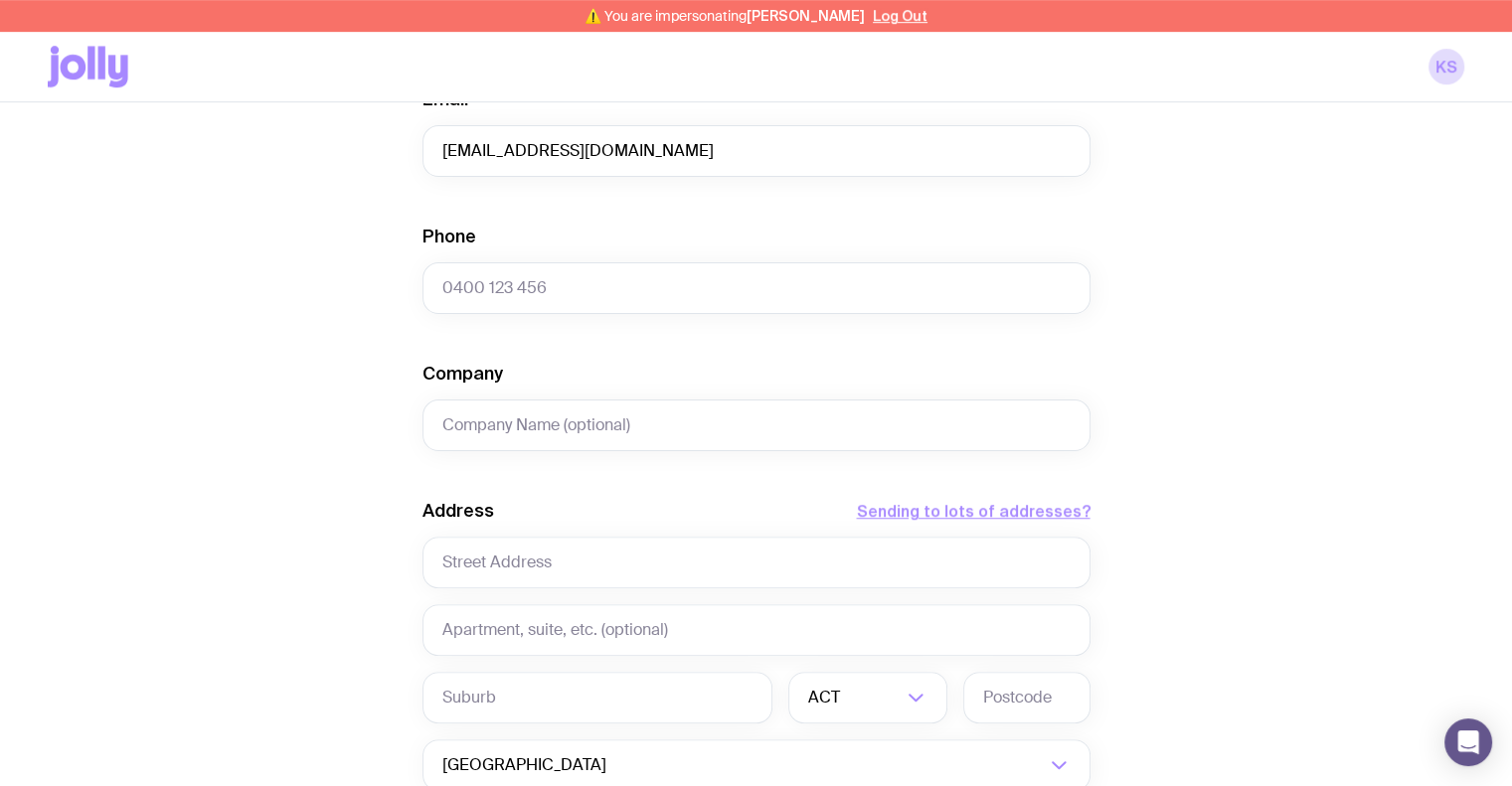 type on "[PERSON_NAME]" 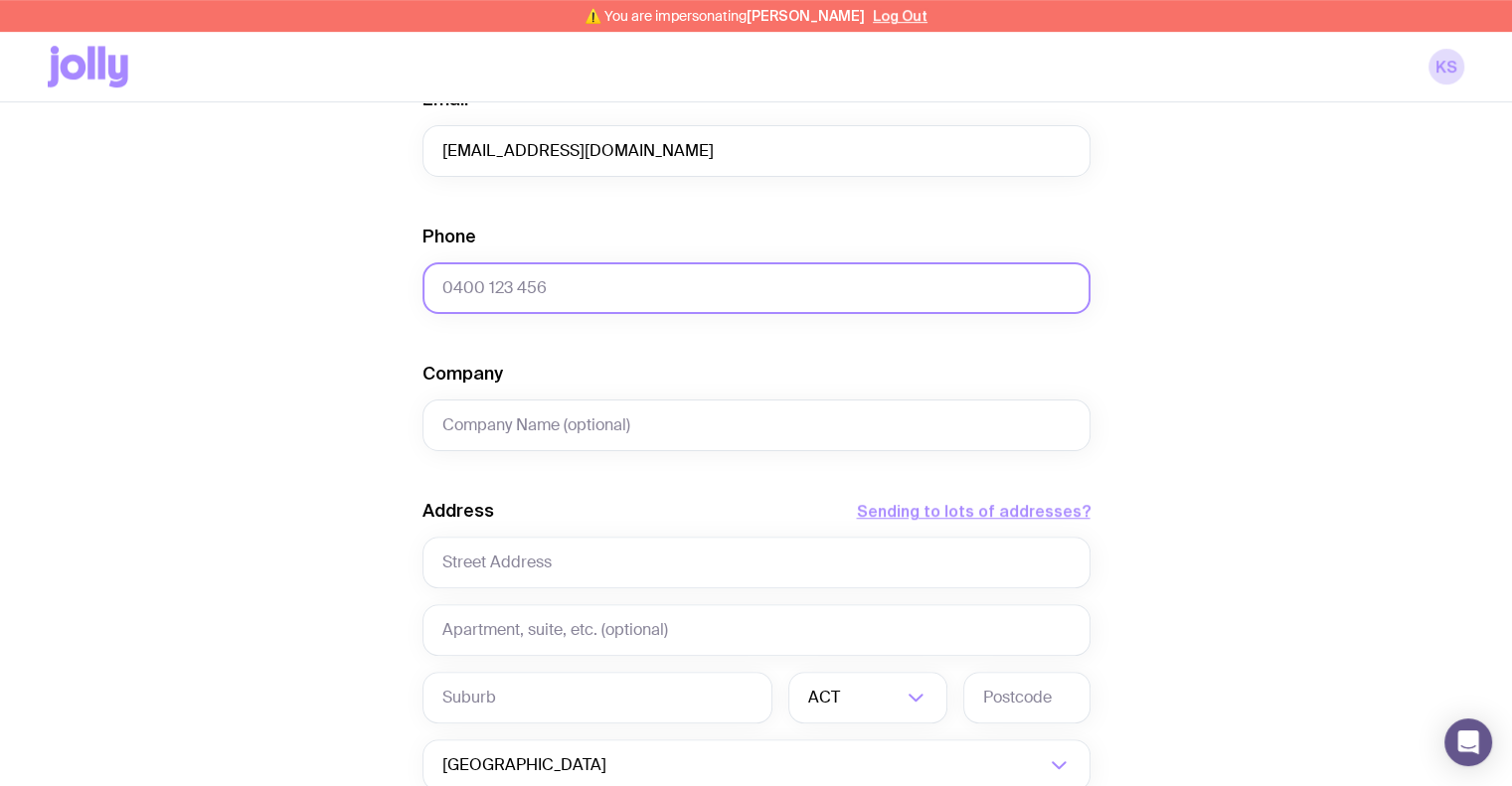 click on "Phone" 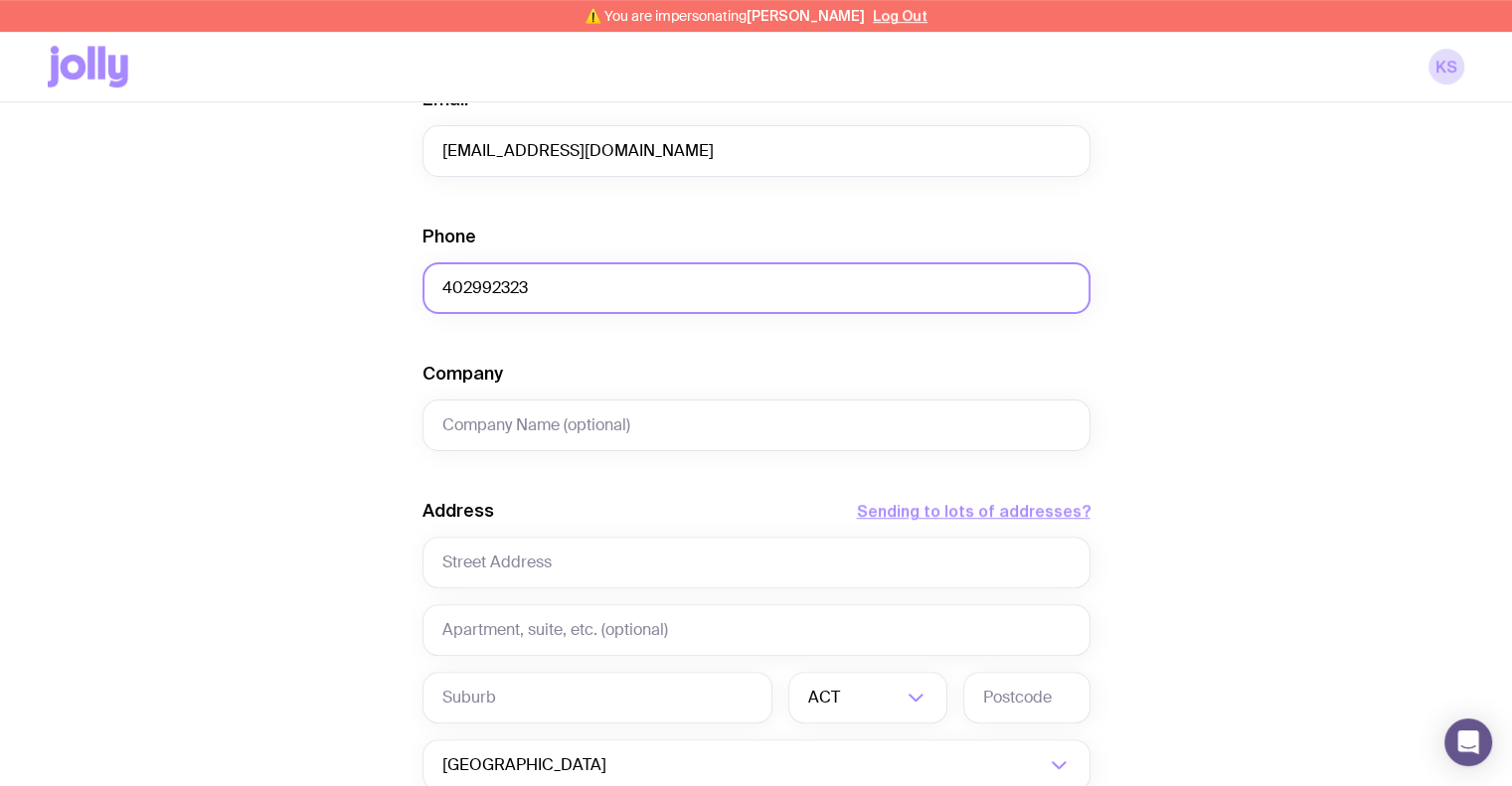 click on "402992323" 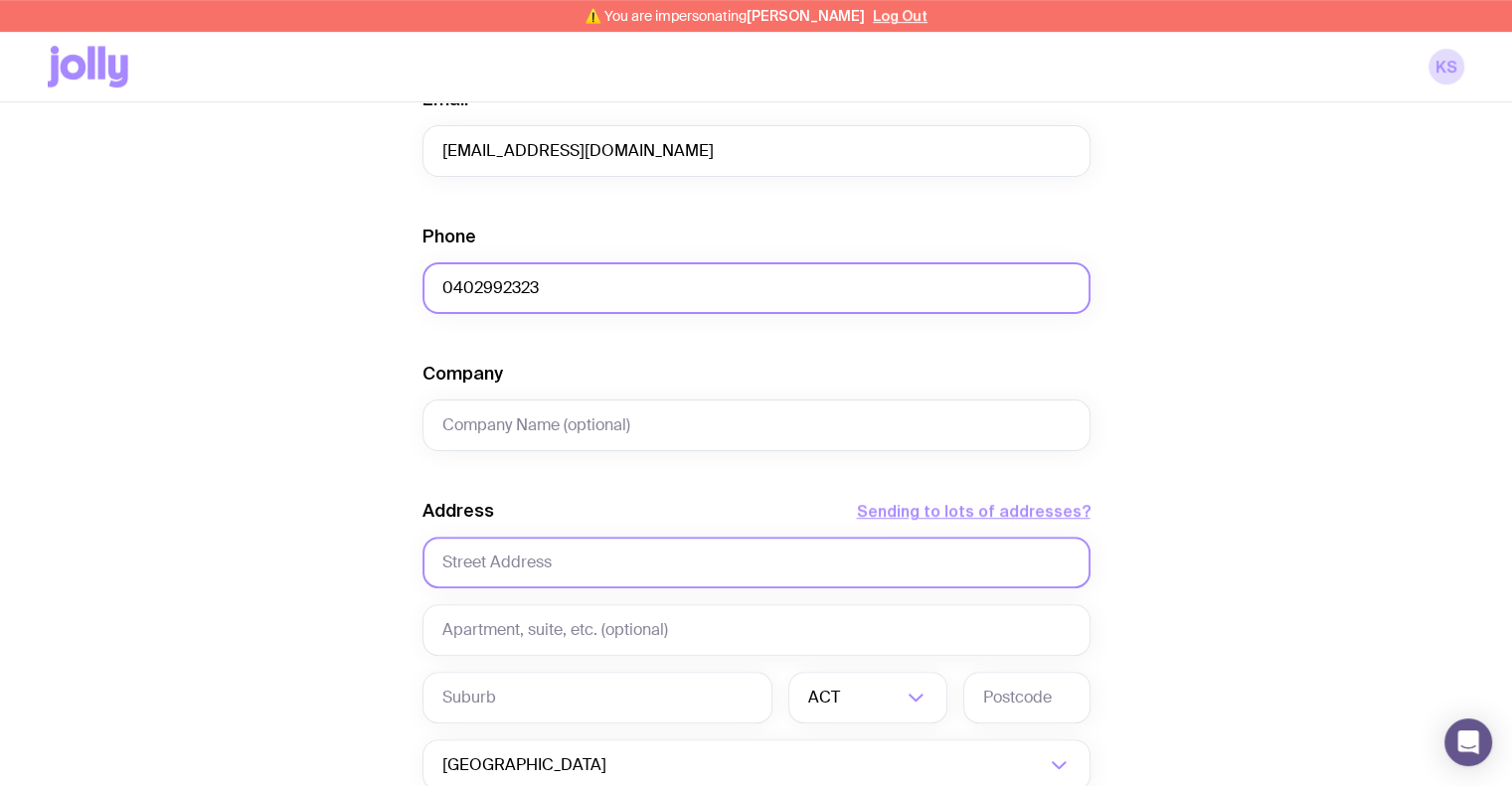 type on "0402992323" 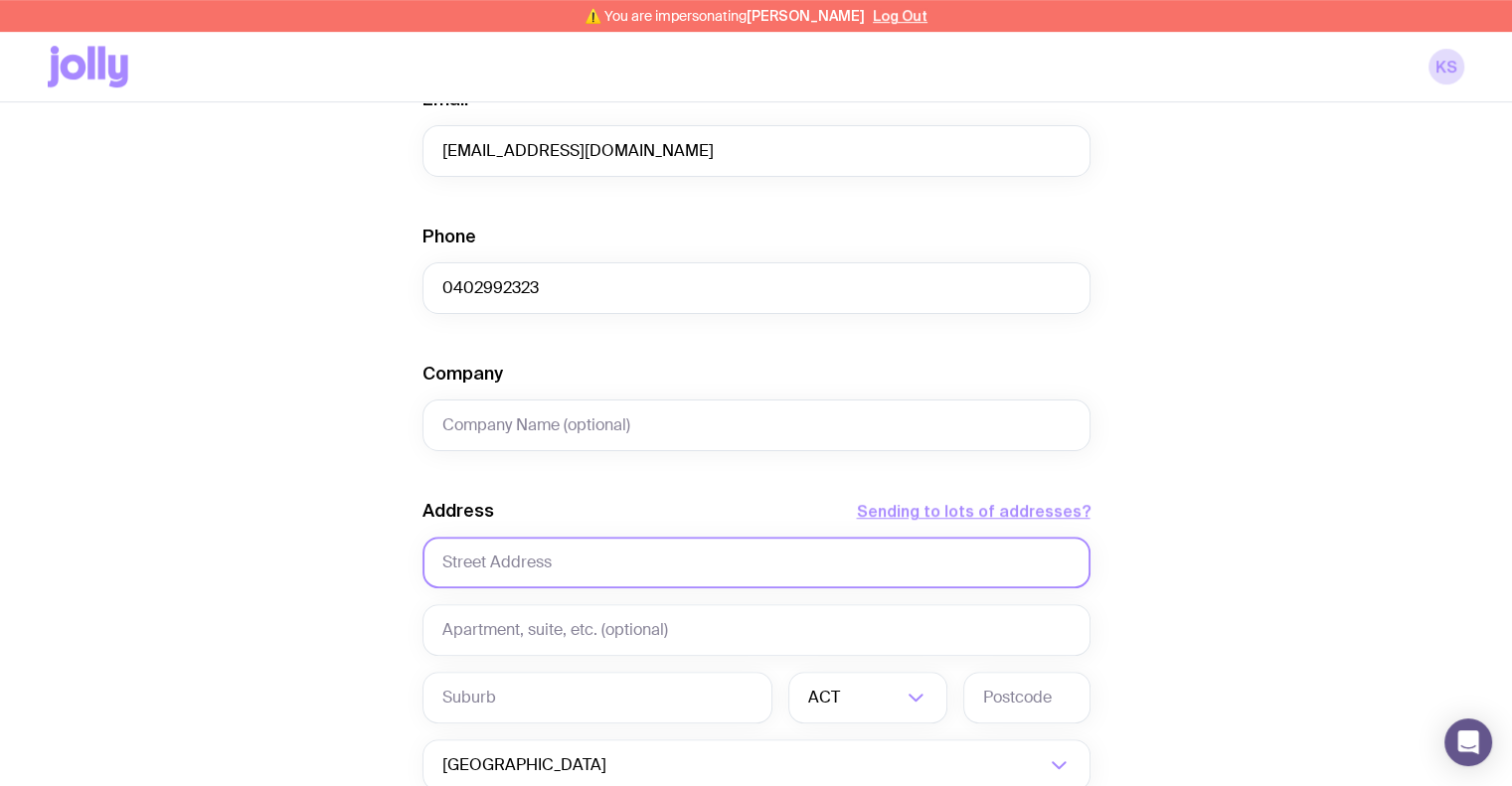 click 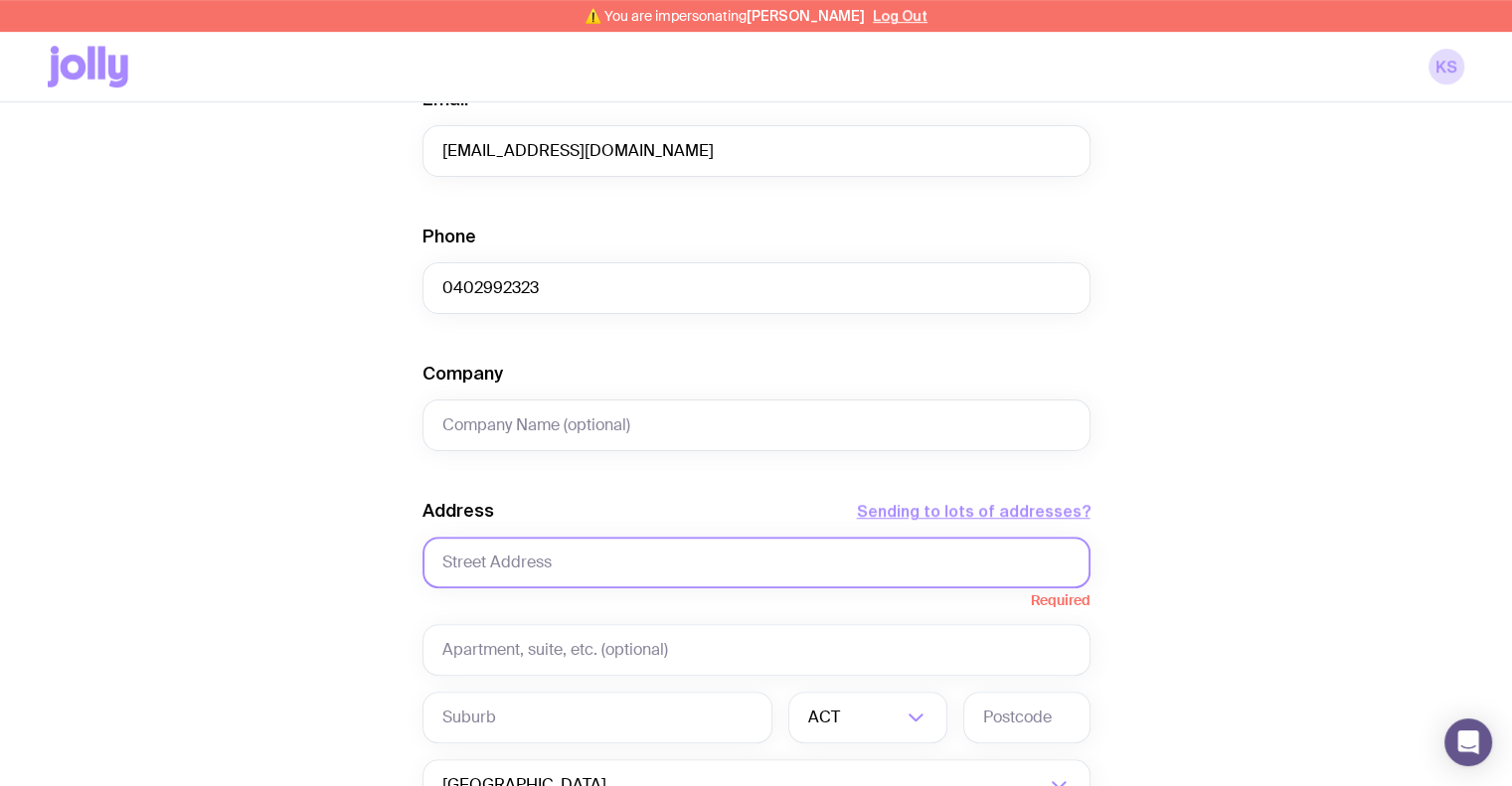paste on "[STREET_ADDRESS][PERSON_NAME]" 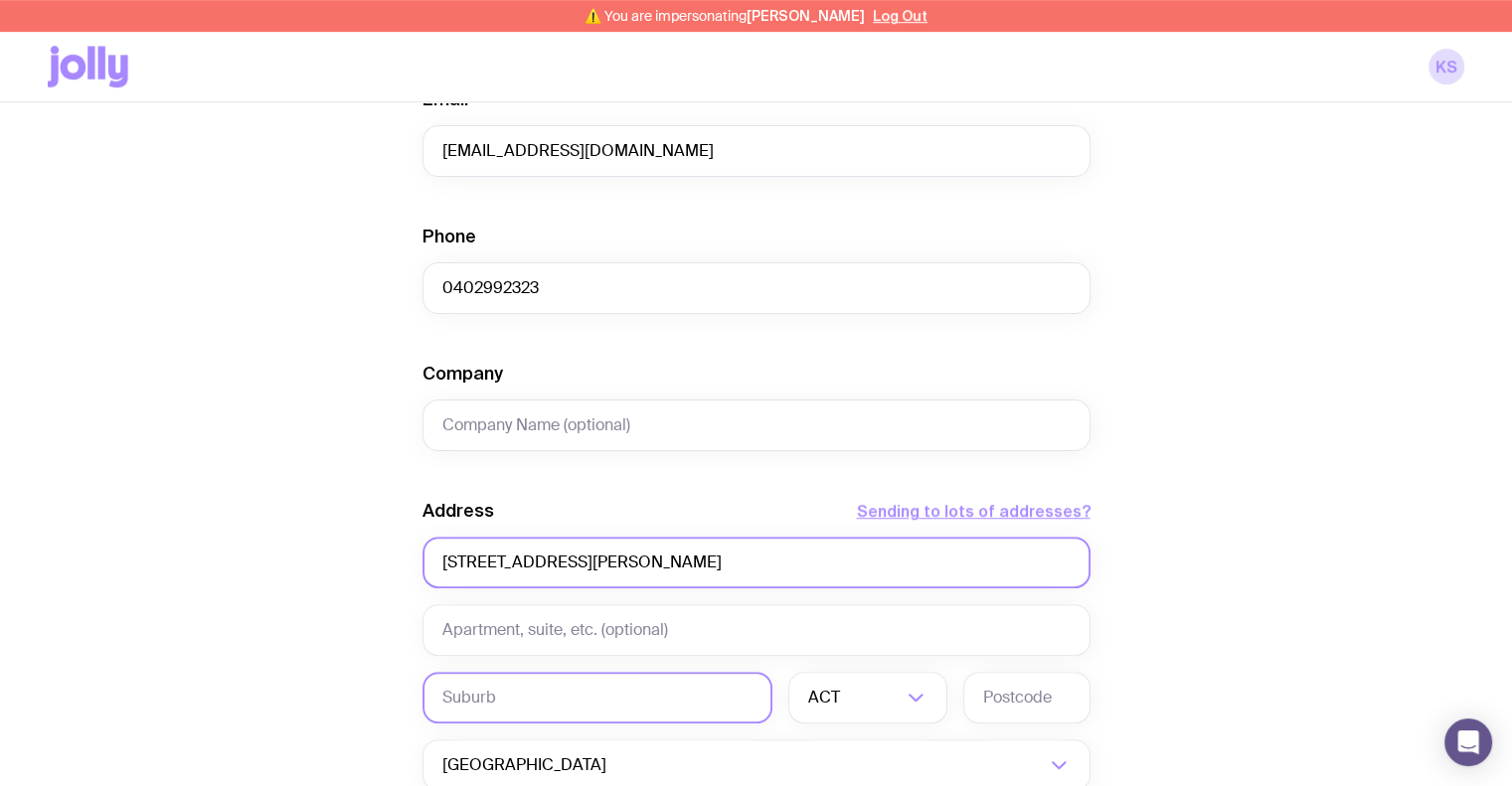 type on "[STREET_ADDRESS][PERSON_NAME]" 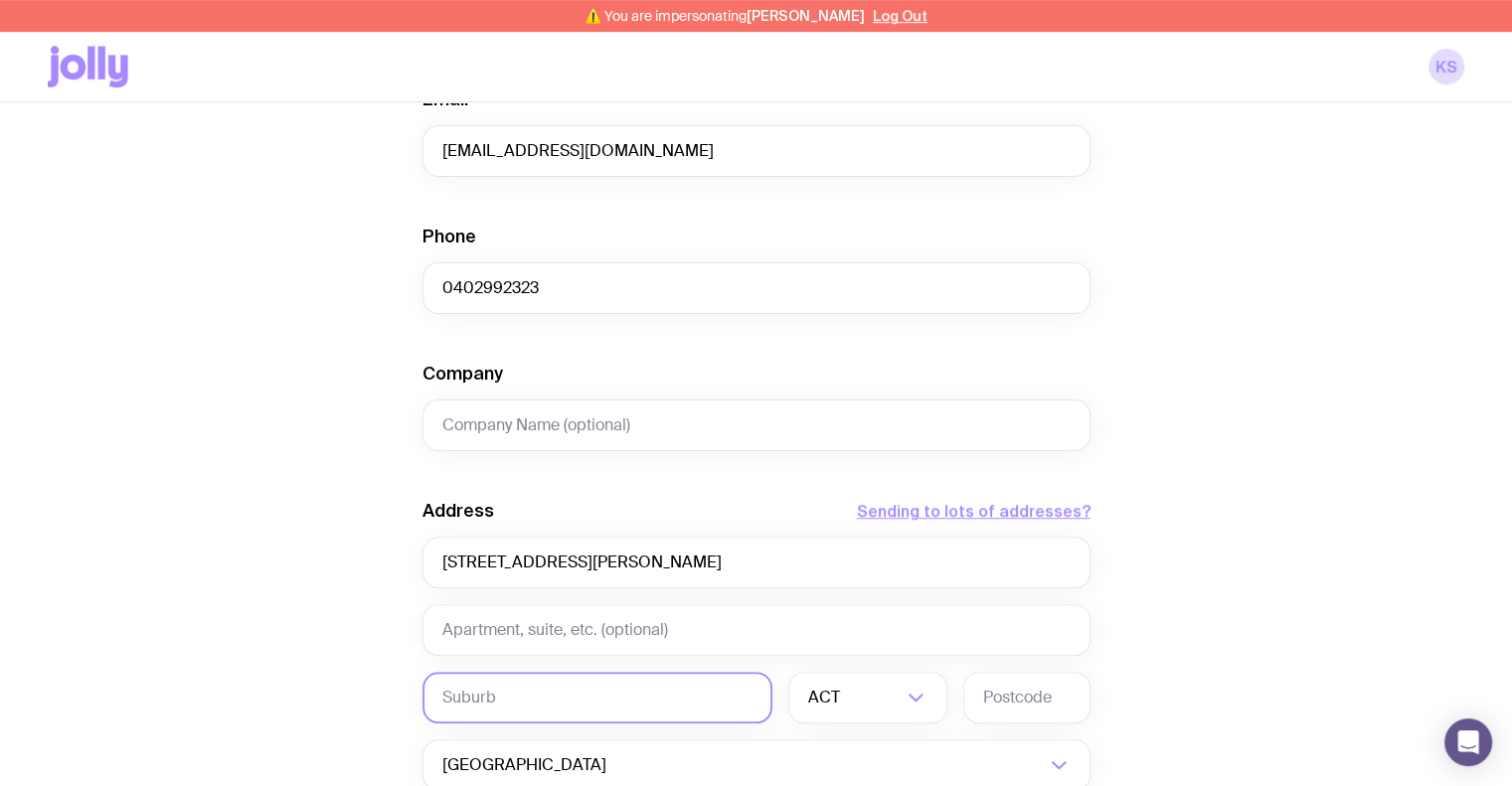 click 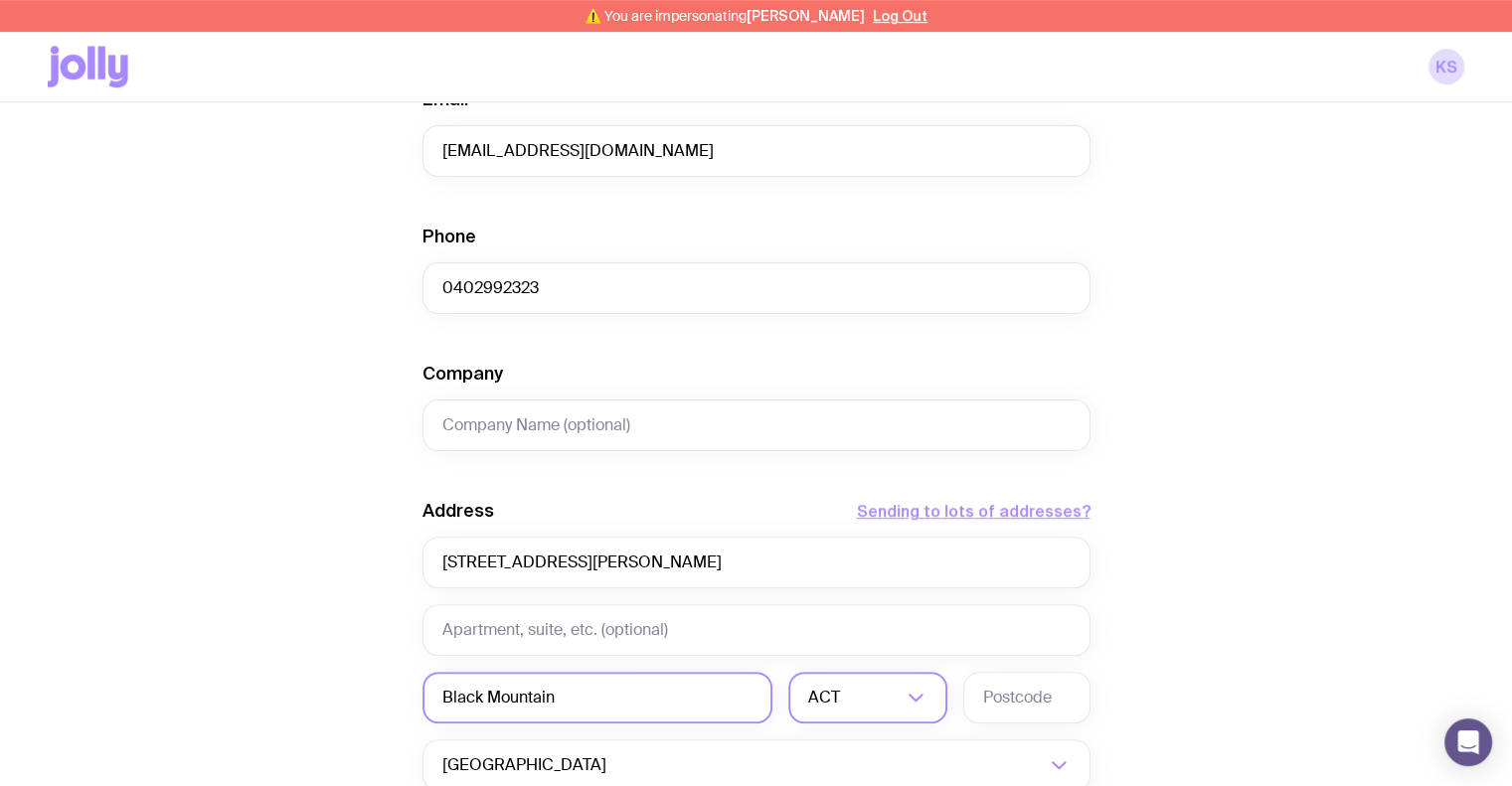 type on "Black Mountain" 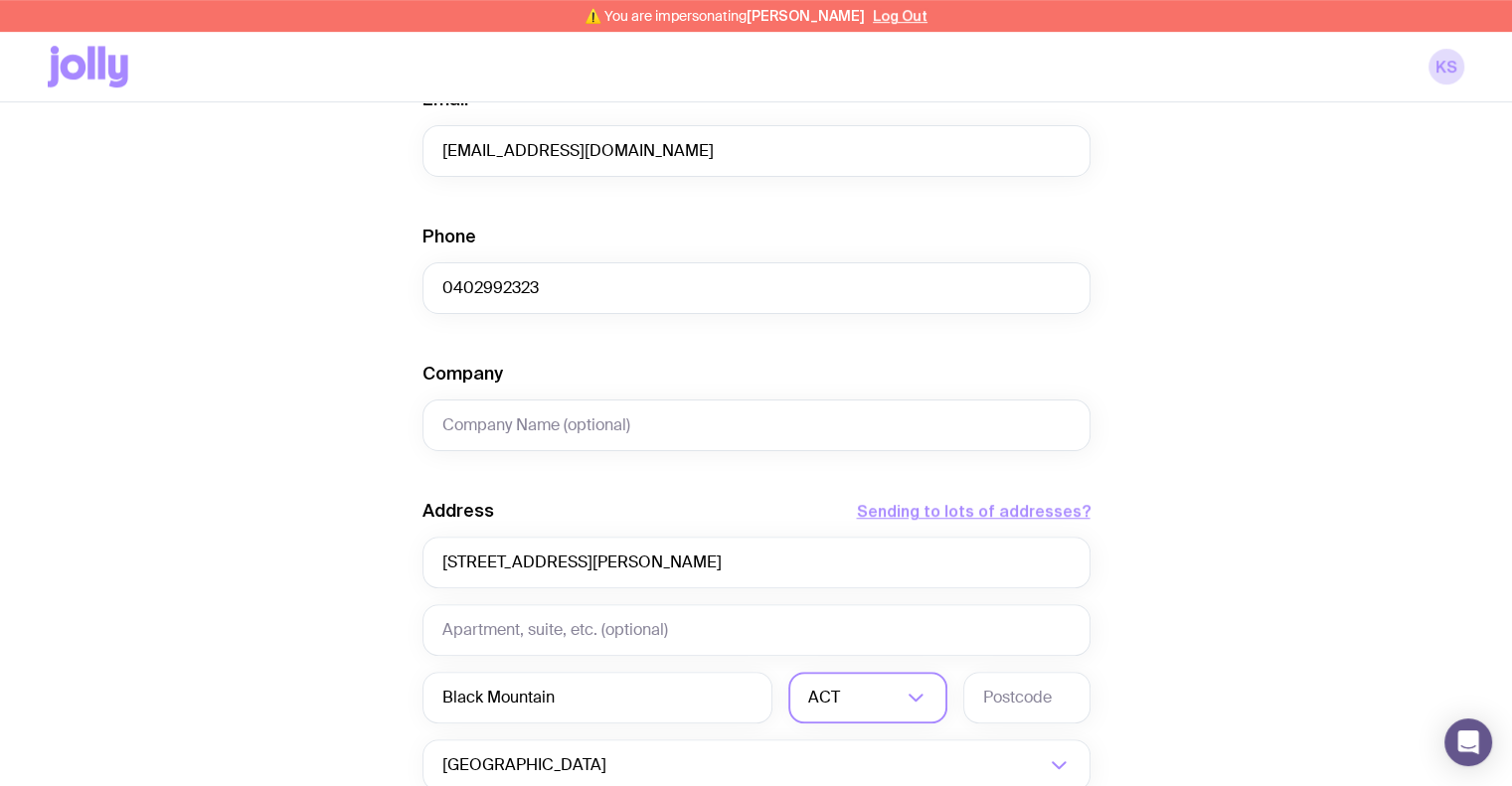 click on "ACT" at bounding box center (846, 698) 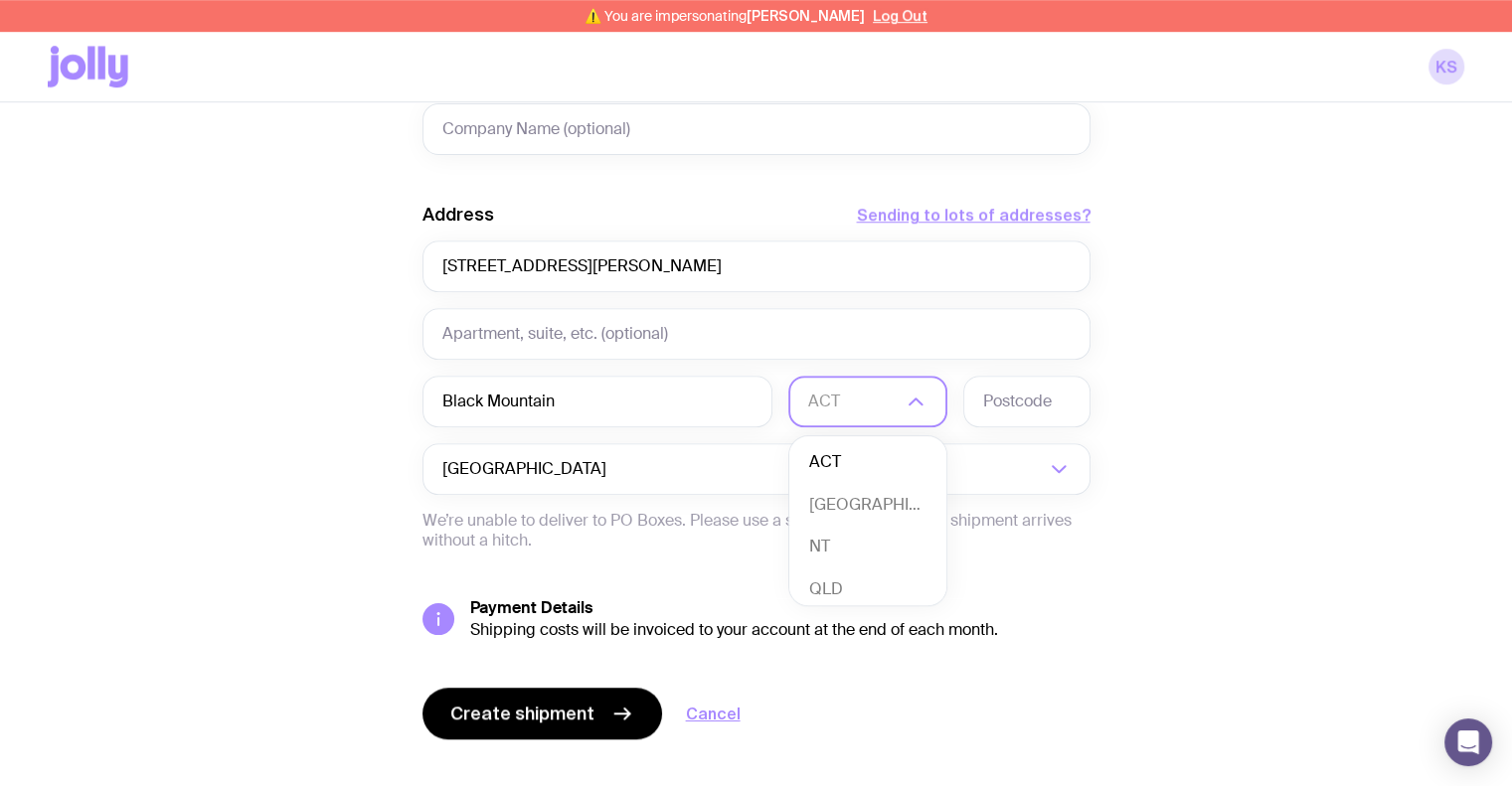 scroll, scrollTop: 1292, scrollLeft: 0, axis: vertical 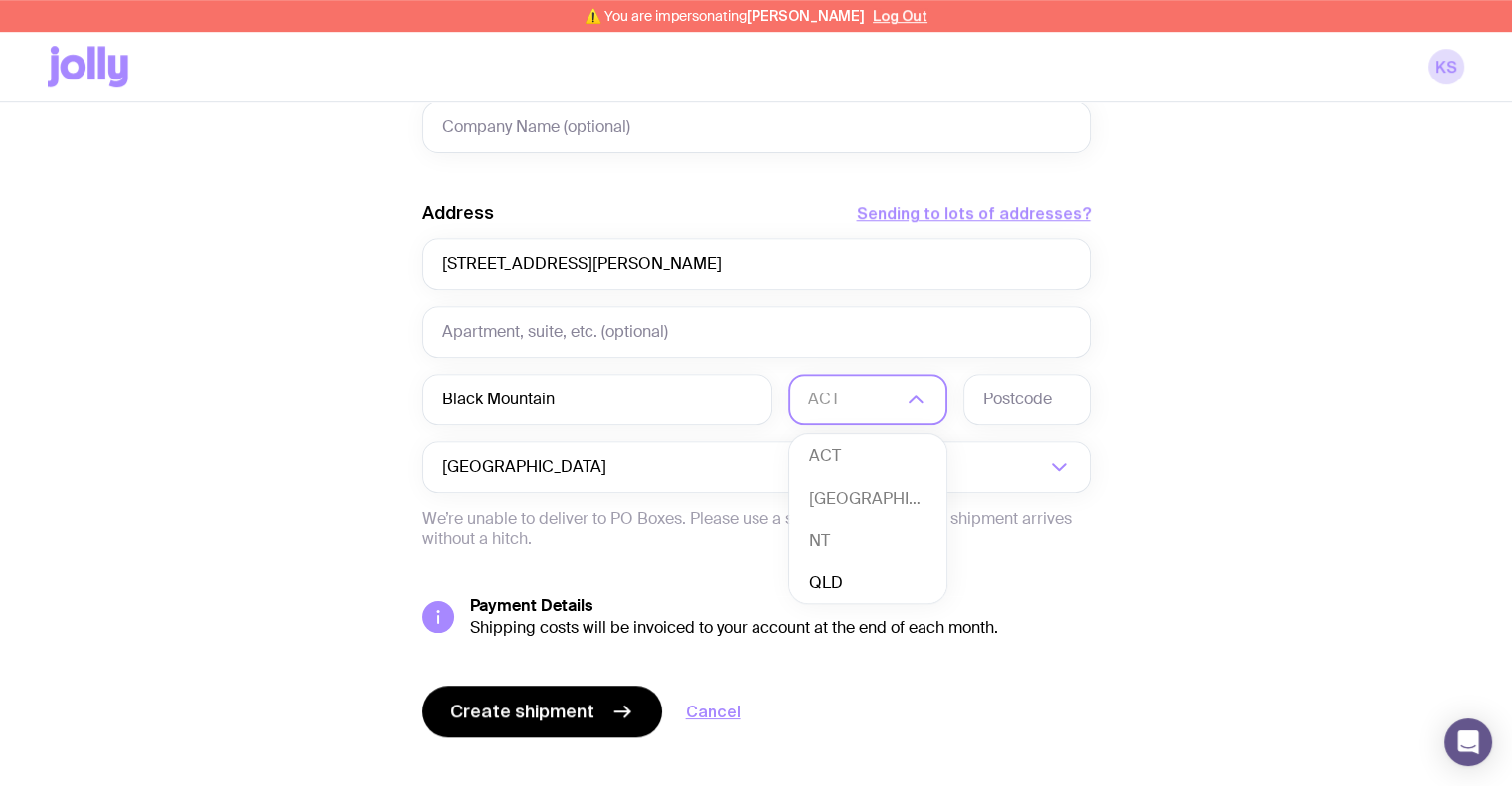 click on "QLD" 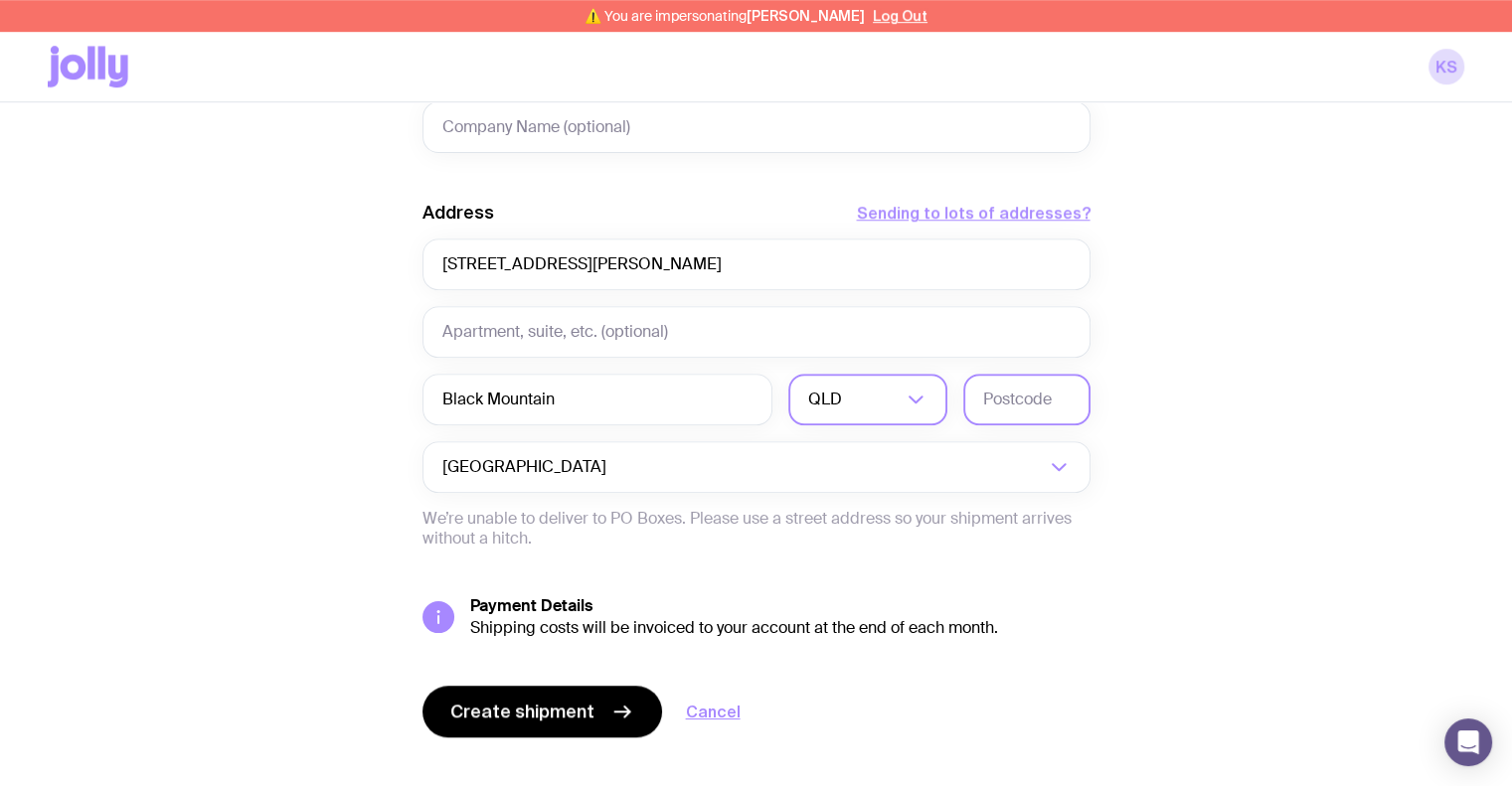 click 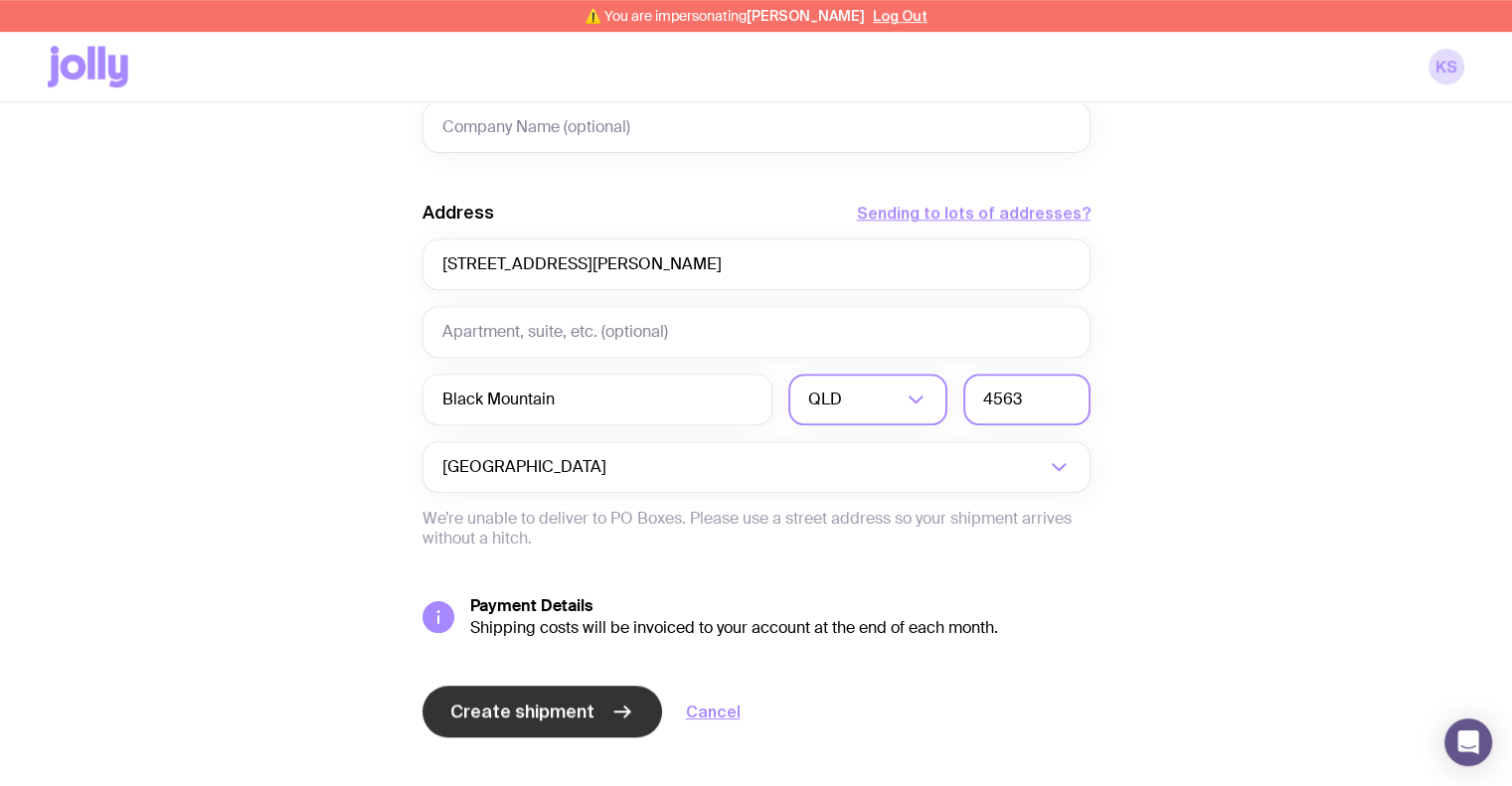 type on "4563" 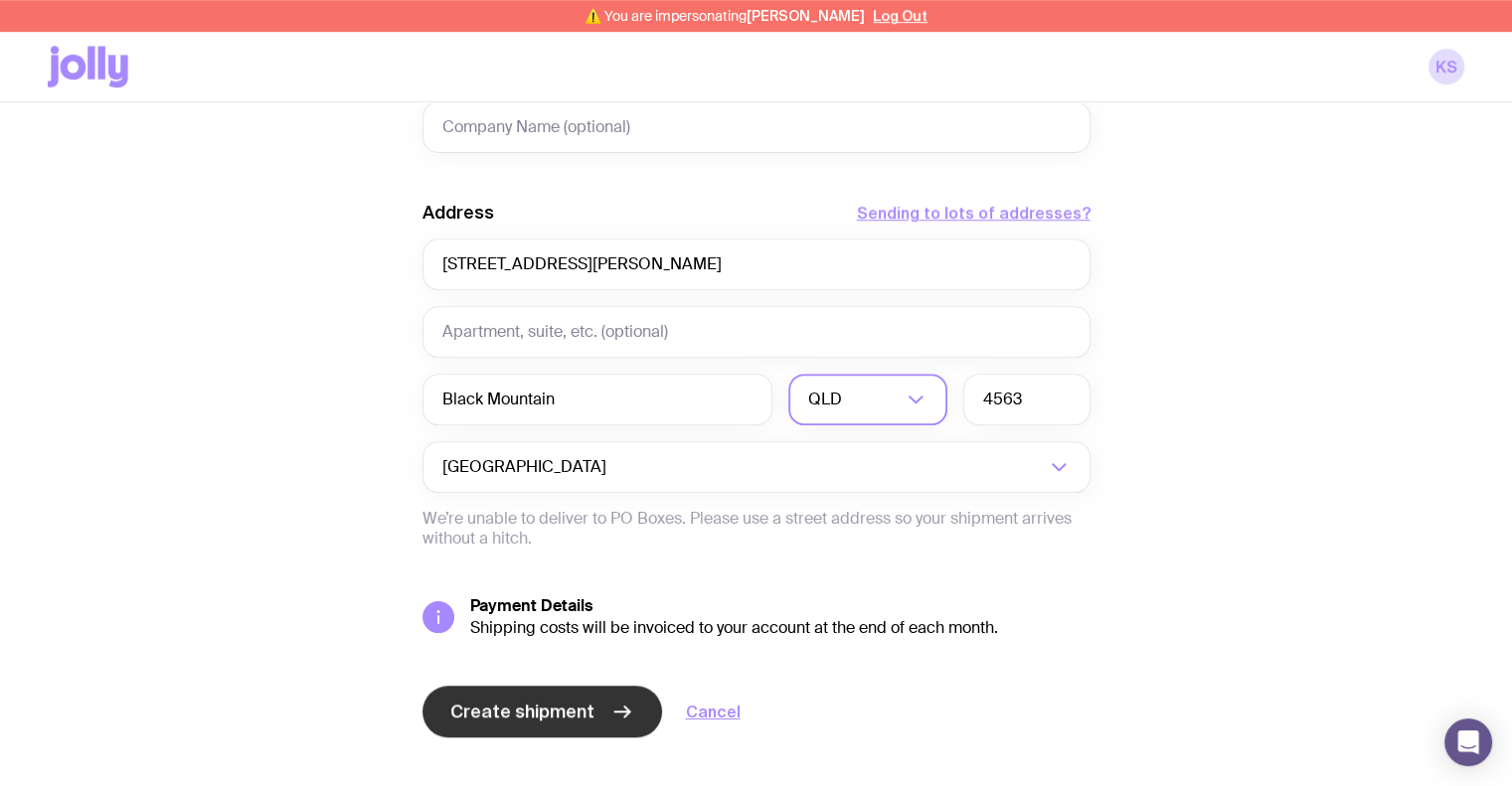 click on "Create shipment" 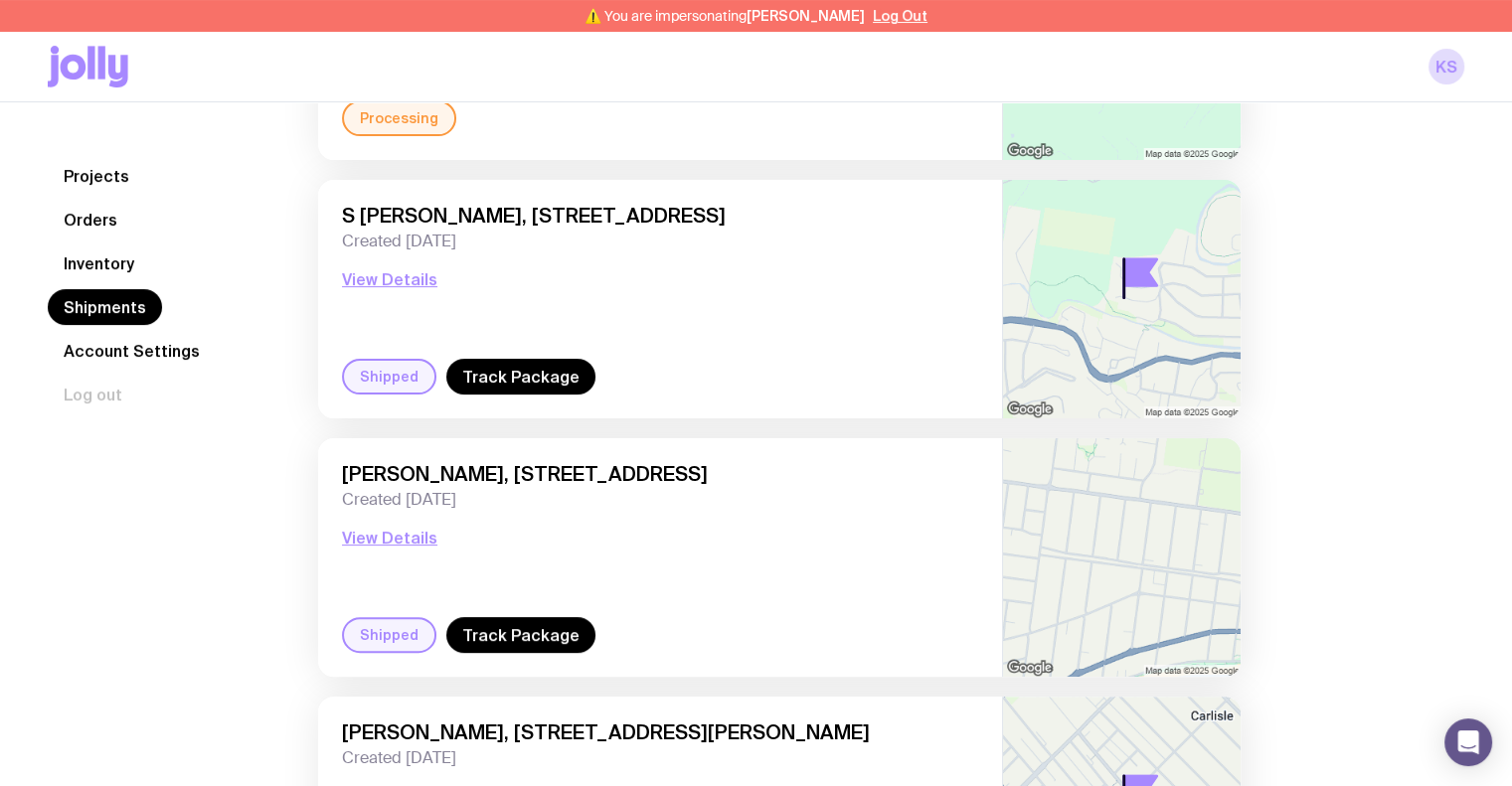 scroll, scrollTop: 397, scrollLeft: 0, axis: vertical 